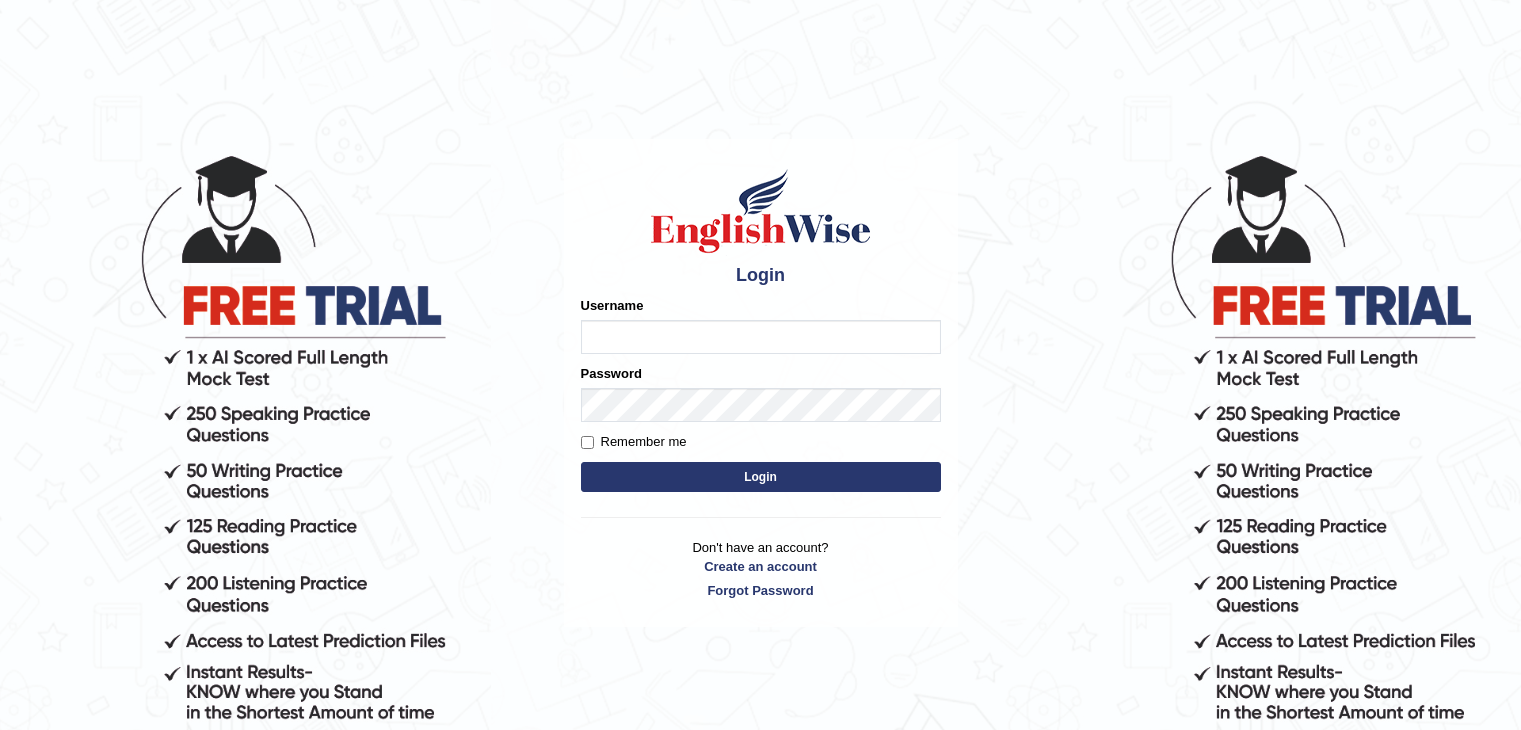 scroll, scrollTop: 0, scrollLeft: 0, axis: both 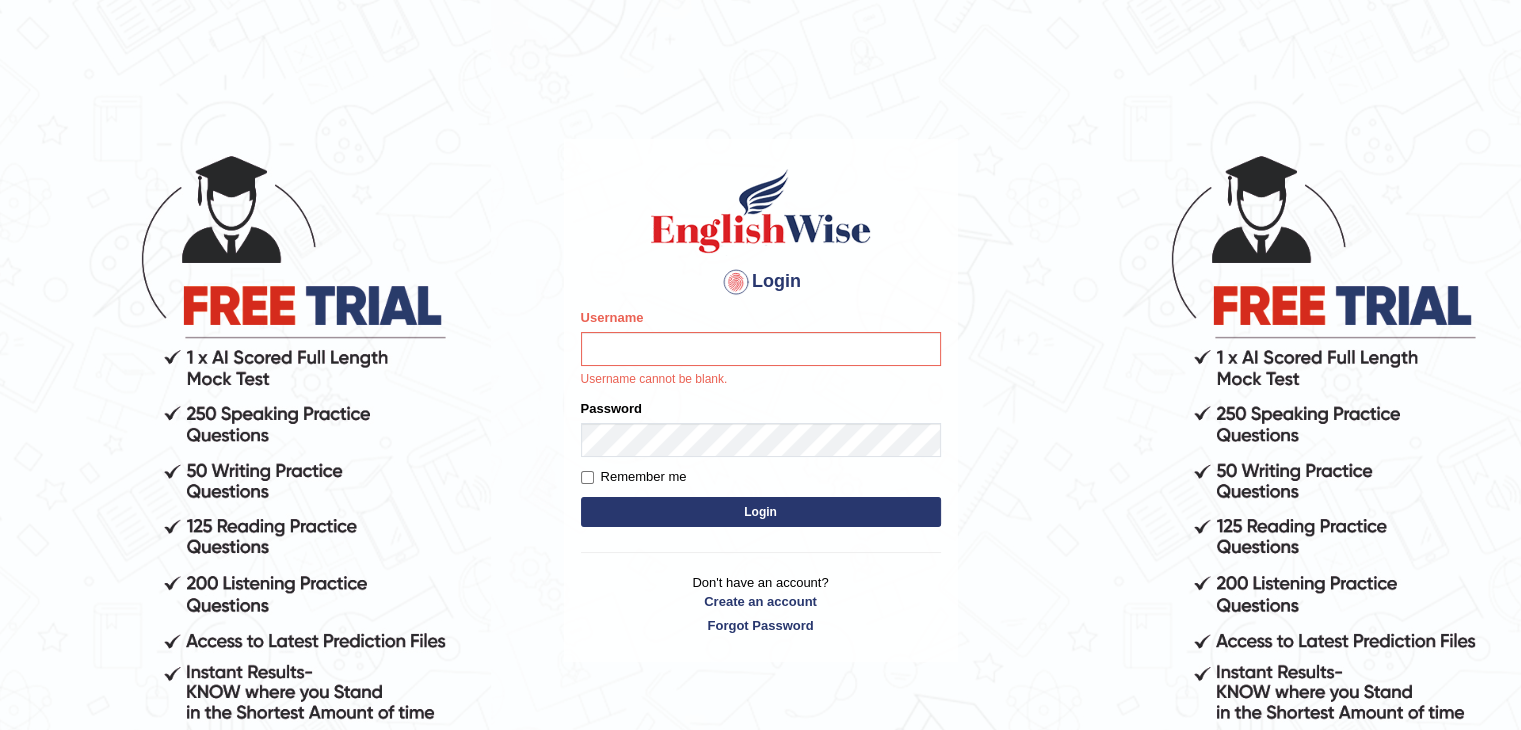 click on "Username
Username cannot be blank." at bounding box center (761, 348) 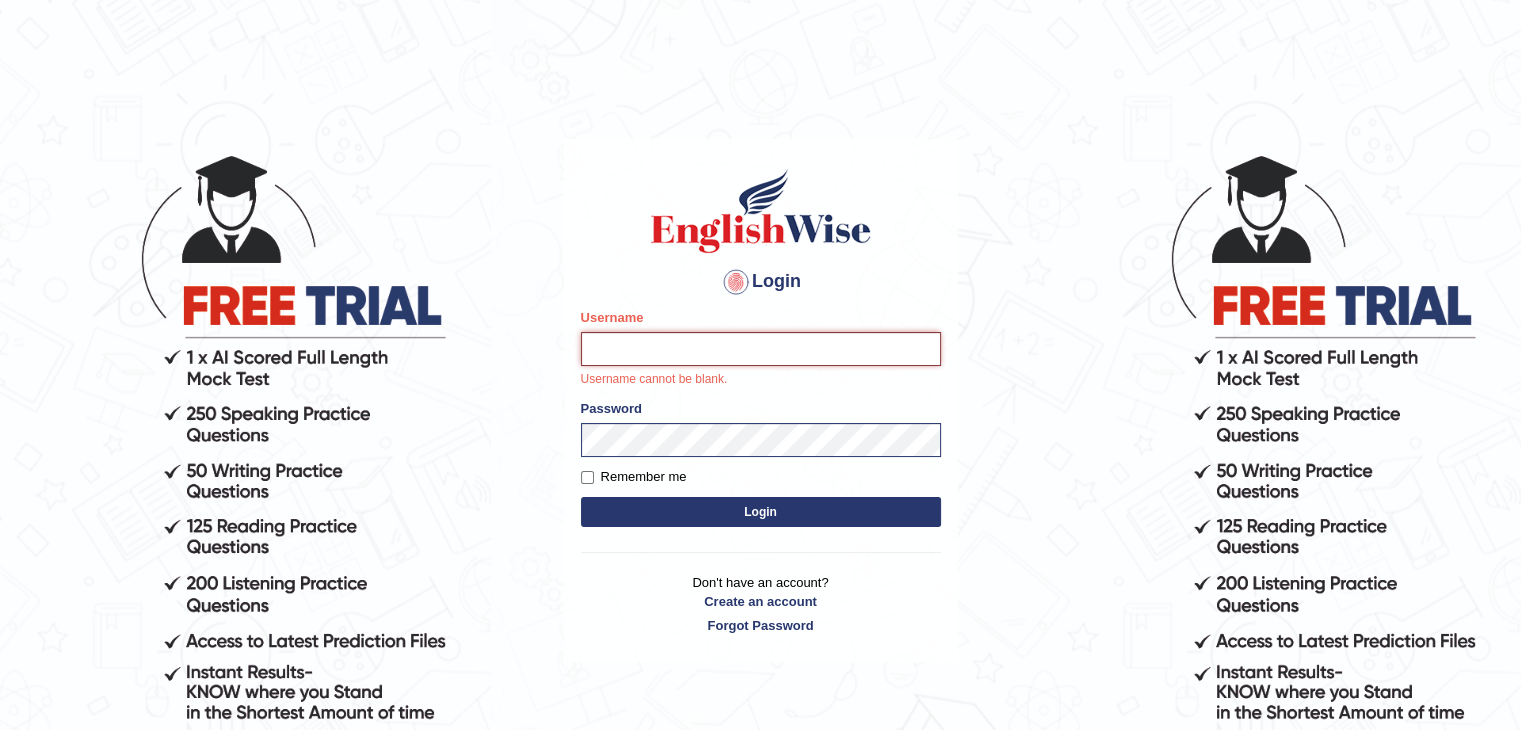 click on "Username" at bounding box center [761, 349] 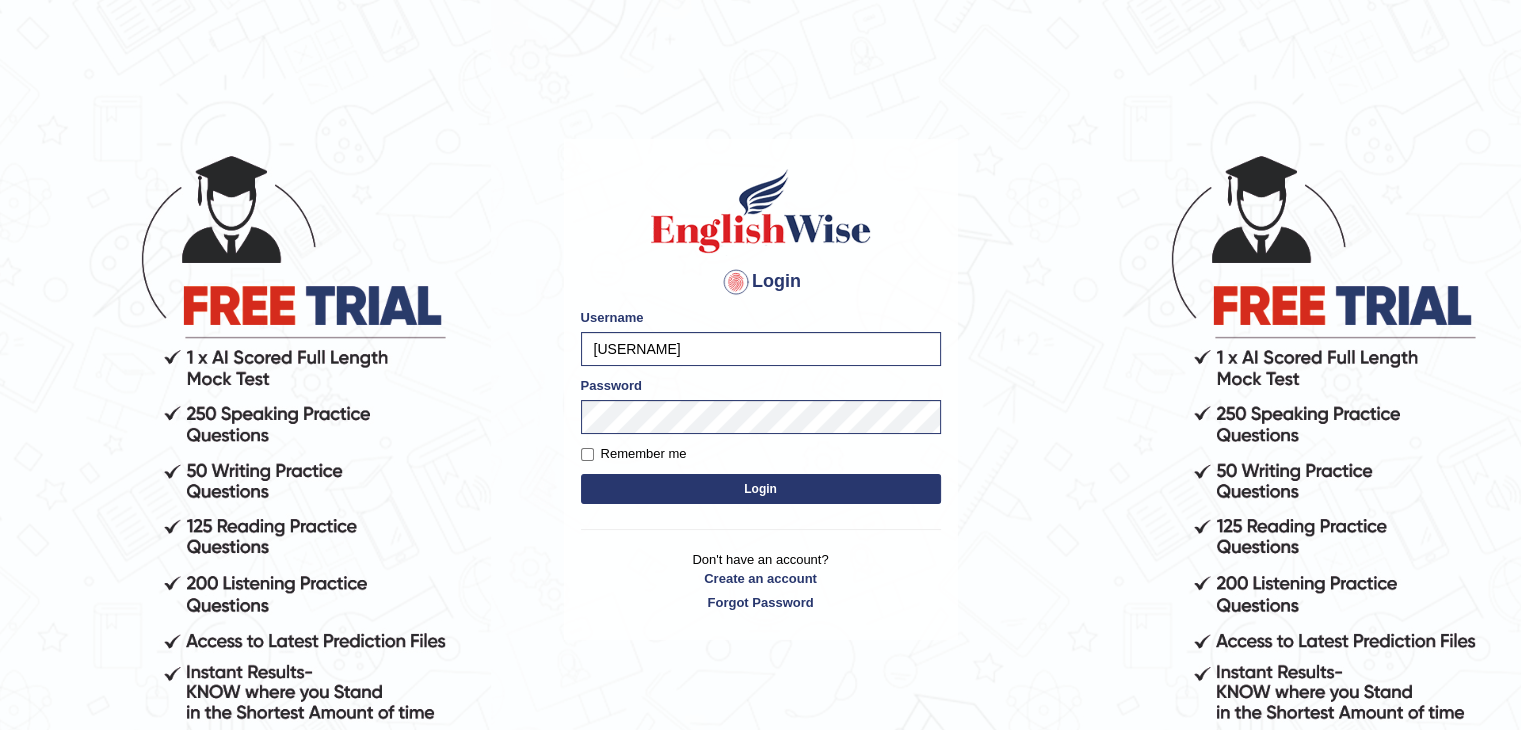 click on "Login" at bounding box center [761, 489] 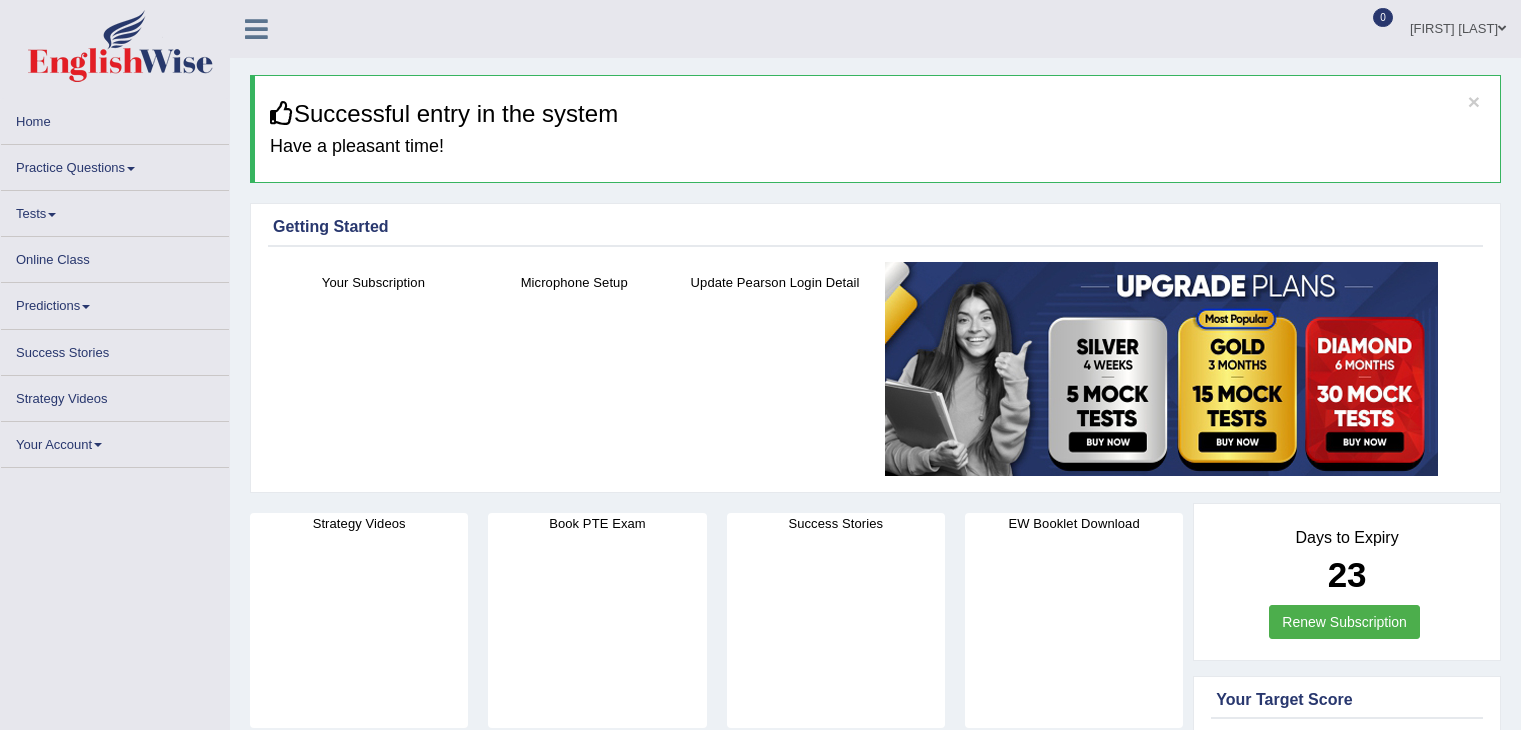 scroll, scrollTop: 0, scrollLeft: 0, axis: both 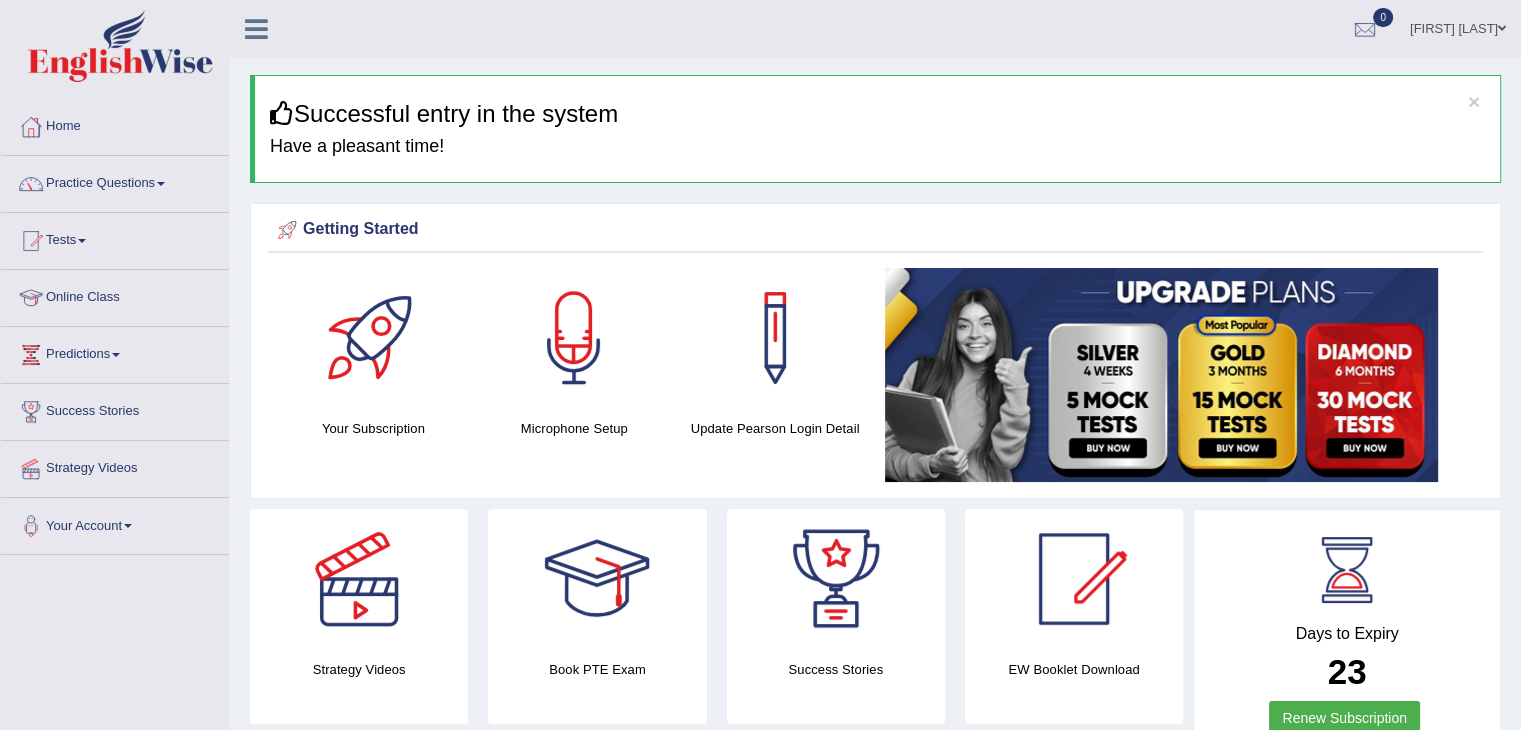 click on "Practice Questions" at bounding box center [115, 181] 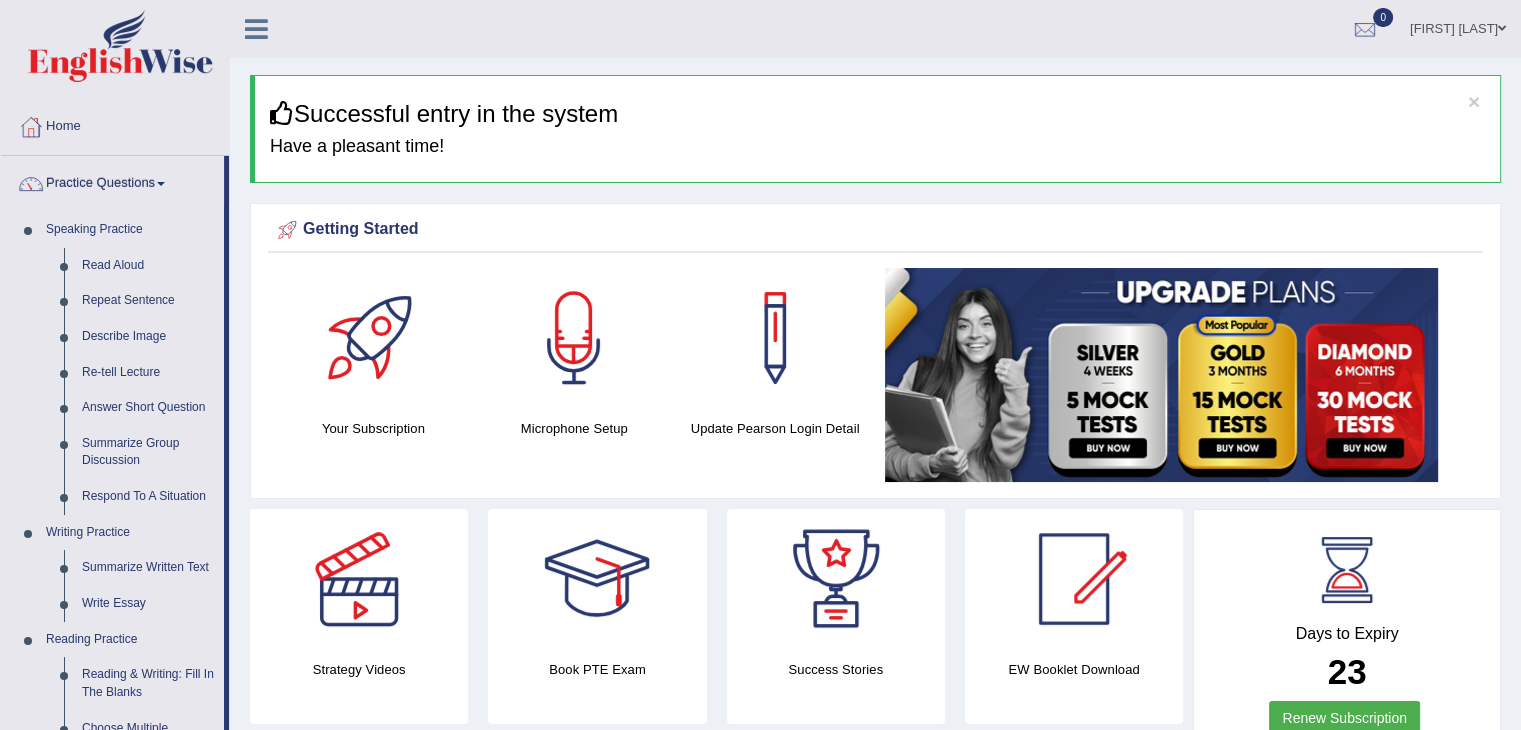 drag, startPoint x: 225, startPoint y: 286, endPoint x: 234, endPoint y: 386, distance: 100.40418 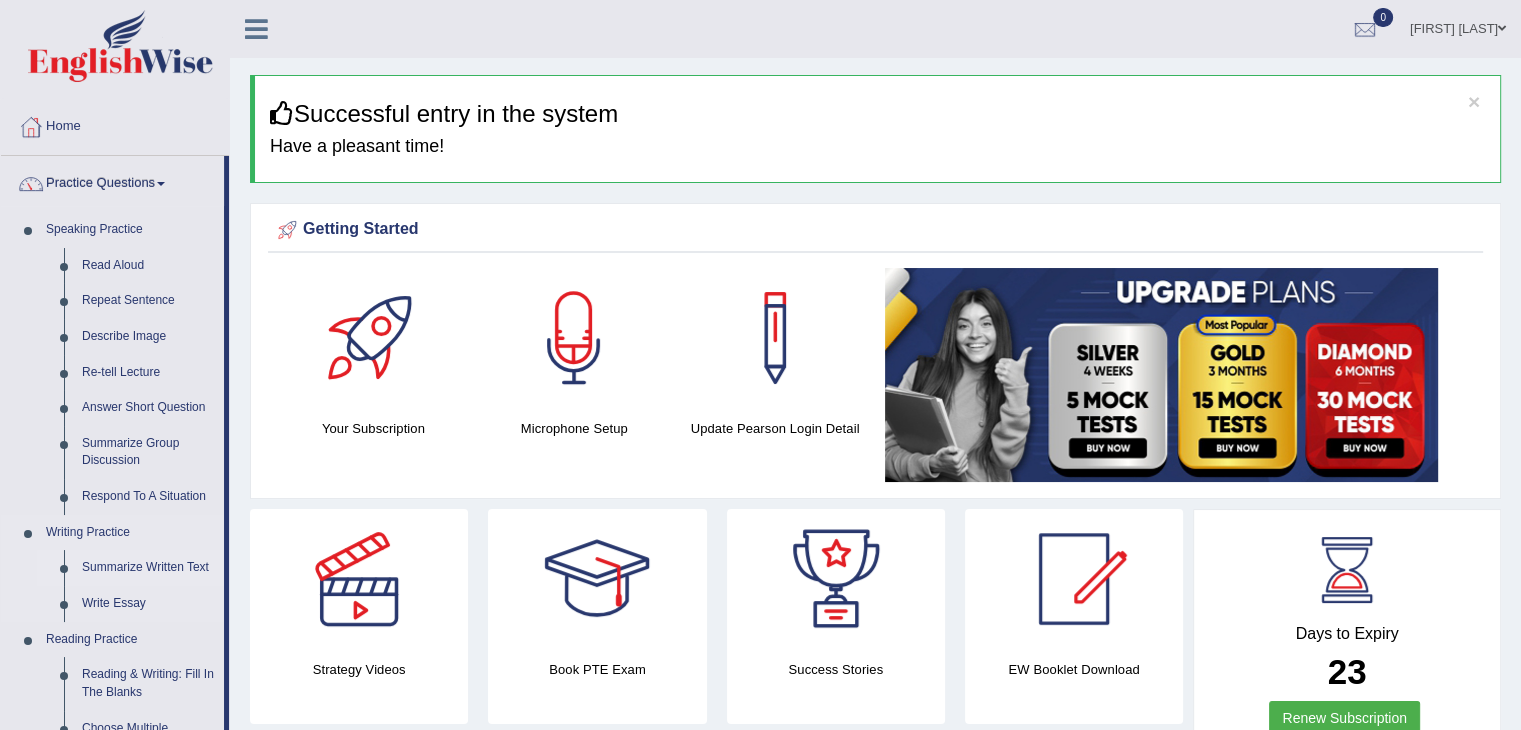 click on "Summarize Written Text" at bounding box center (148, 568) 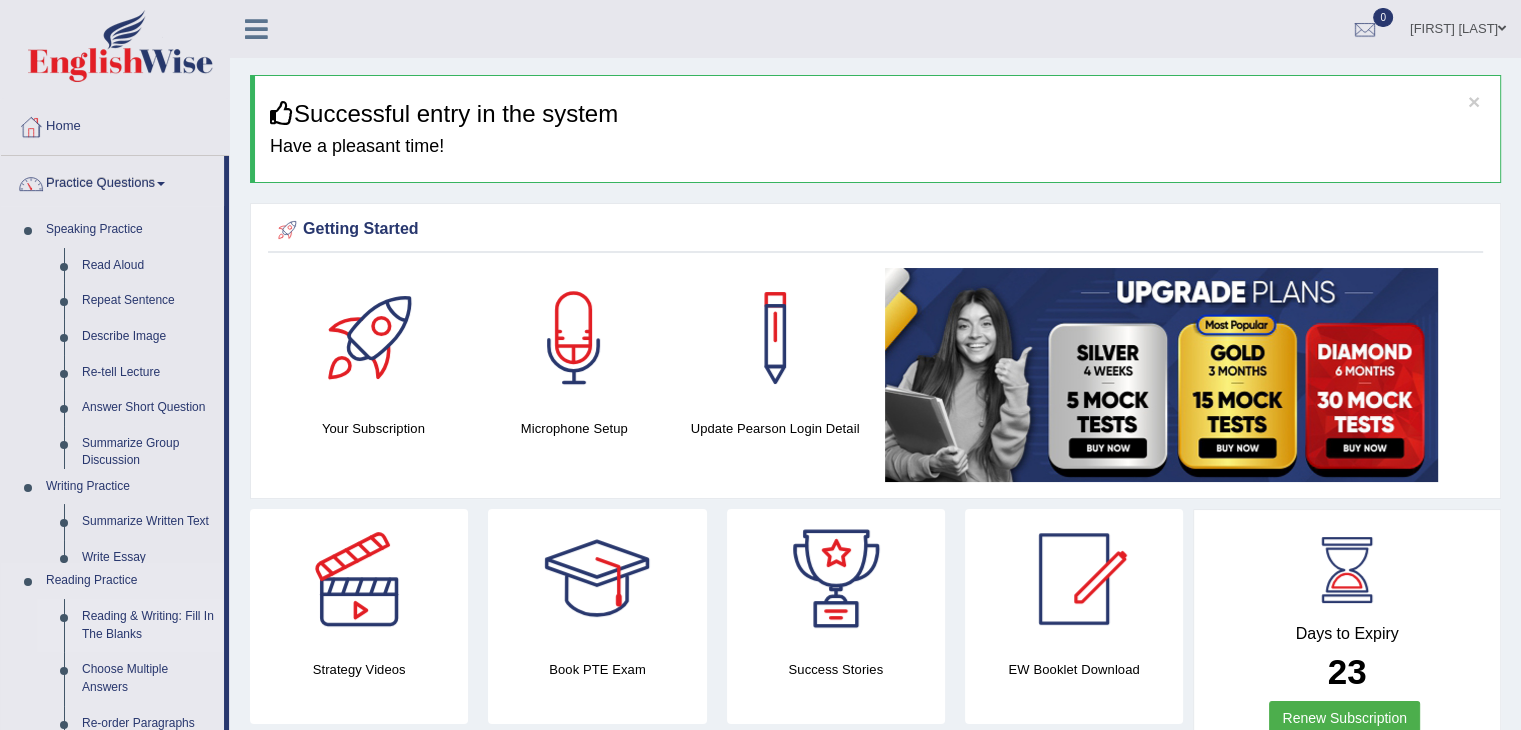 click on "Speaking Practice Read Aloud
Repeat Sentence
Describe Image
Re-tell Lecture
Answer Short Question
Summarize Group Discussion
Respond To A Situation
Writing Practice  Summarize Written Text
Write Essay
Reading Practice  Reading & Writing: Fill In The Blanks
Choose Multiple Answers
Re-order Paragraphs
Fill In The Blanks
Choose Single Answer
Listening Practice  Summarize Spoken Text
Highlight Incorrect Words
Highlight Correct Summary
Select Missing Word
Choose Single Answer
Choose Multiple Answers
Fill In The Blanks
Write From Dictation
Pronunciation" at bounding box center (112, 652) 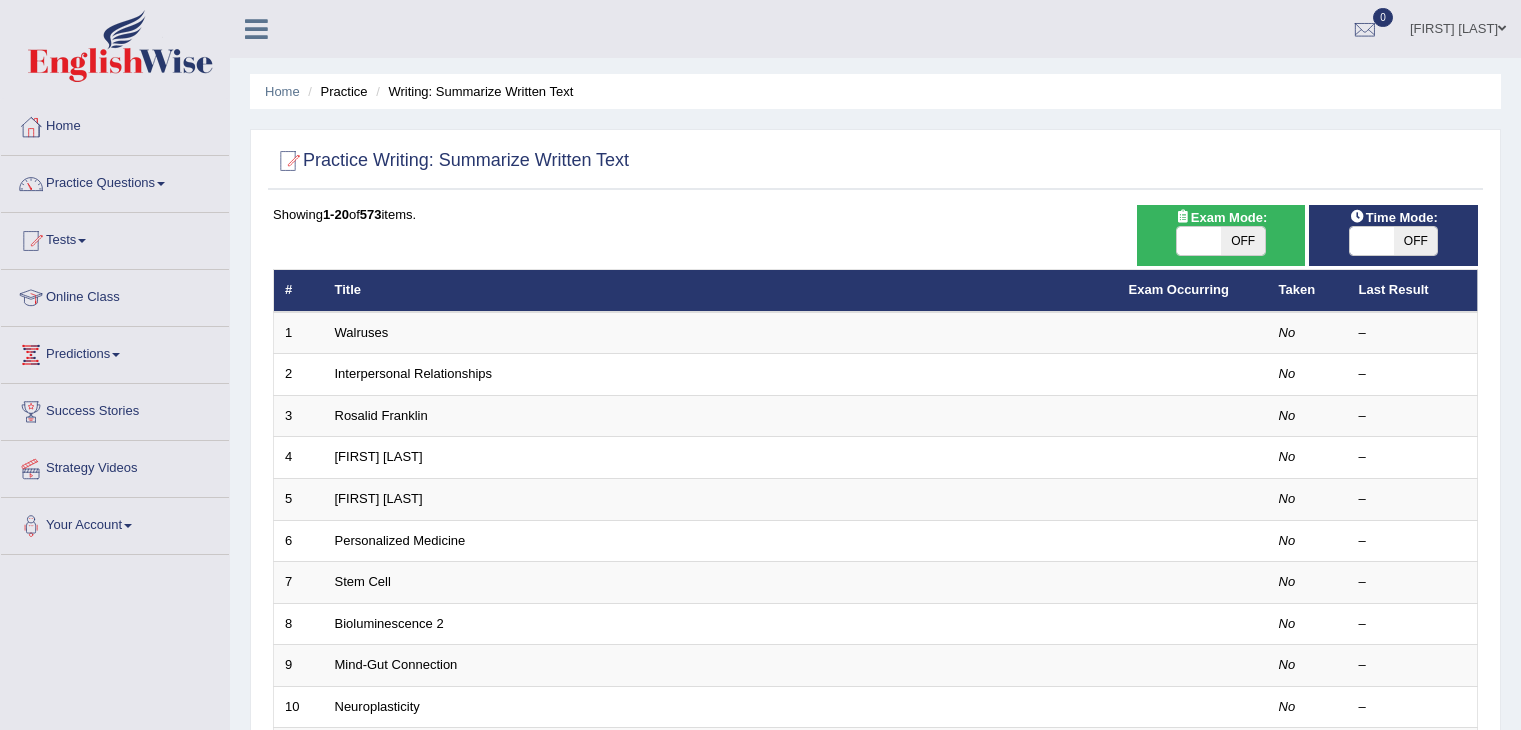 scroll, scrollTop: 0, scrollLeft: 0, axis: both 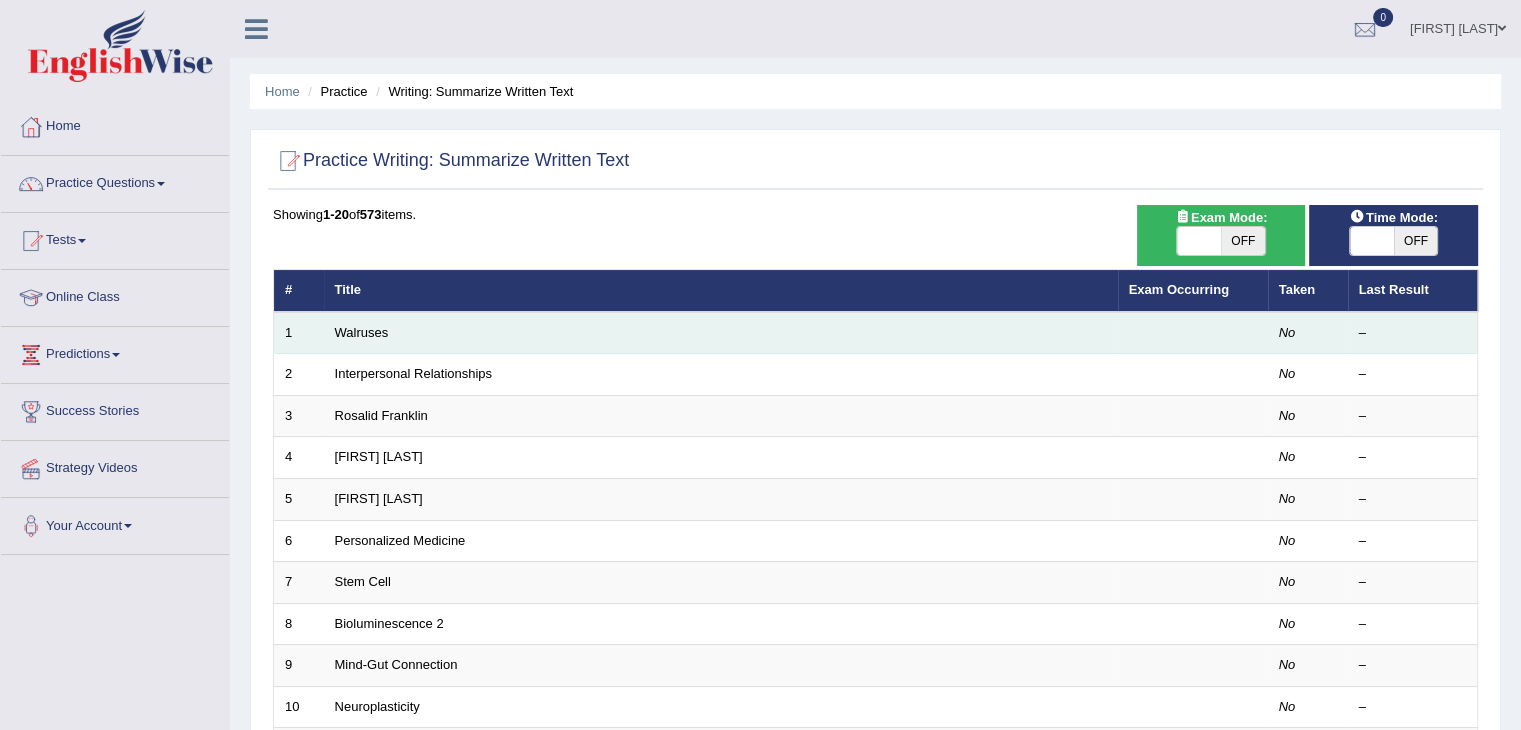drag, startPoint x: 541, startPoint y: 316, endPoint x: 773, endPoint y: 336, distance: 232.86047 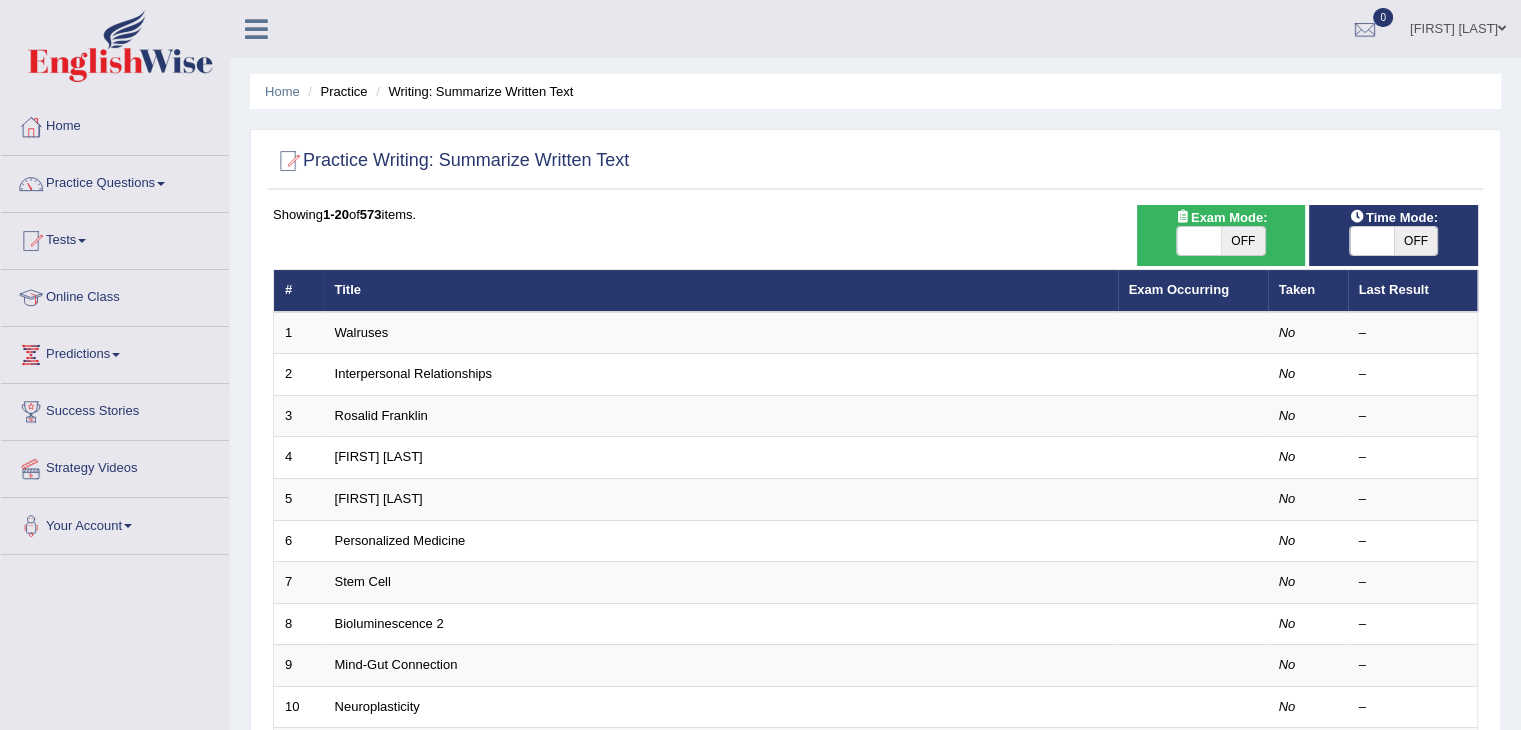 click on "OFF" at bounding box center [1243, 241] 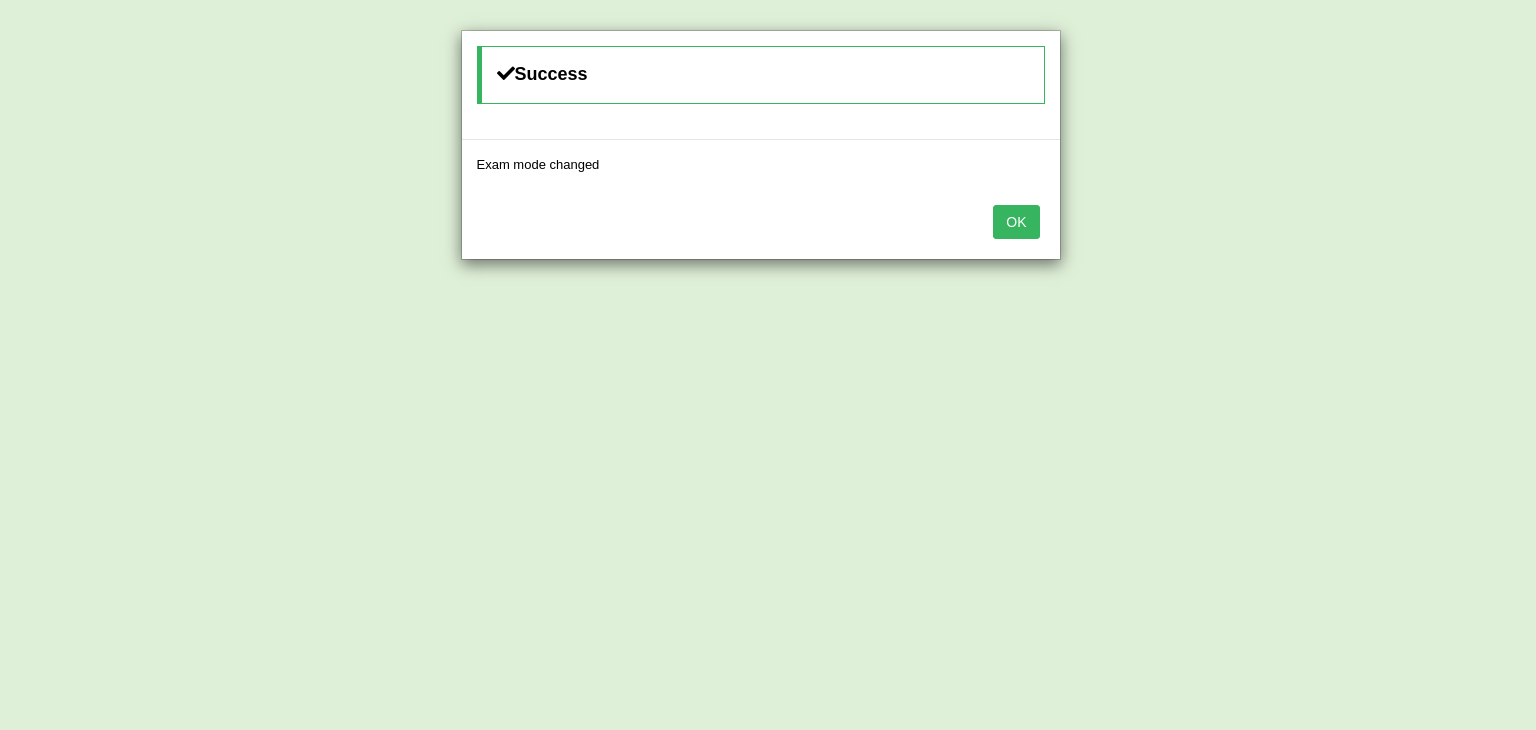 click on "OK" at bounding box center (1016, 222) 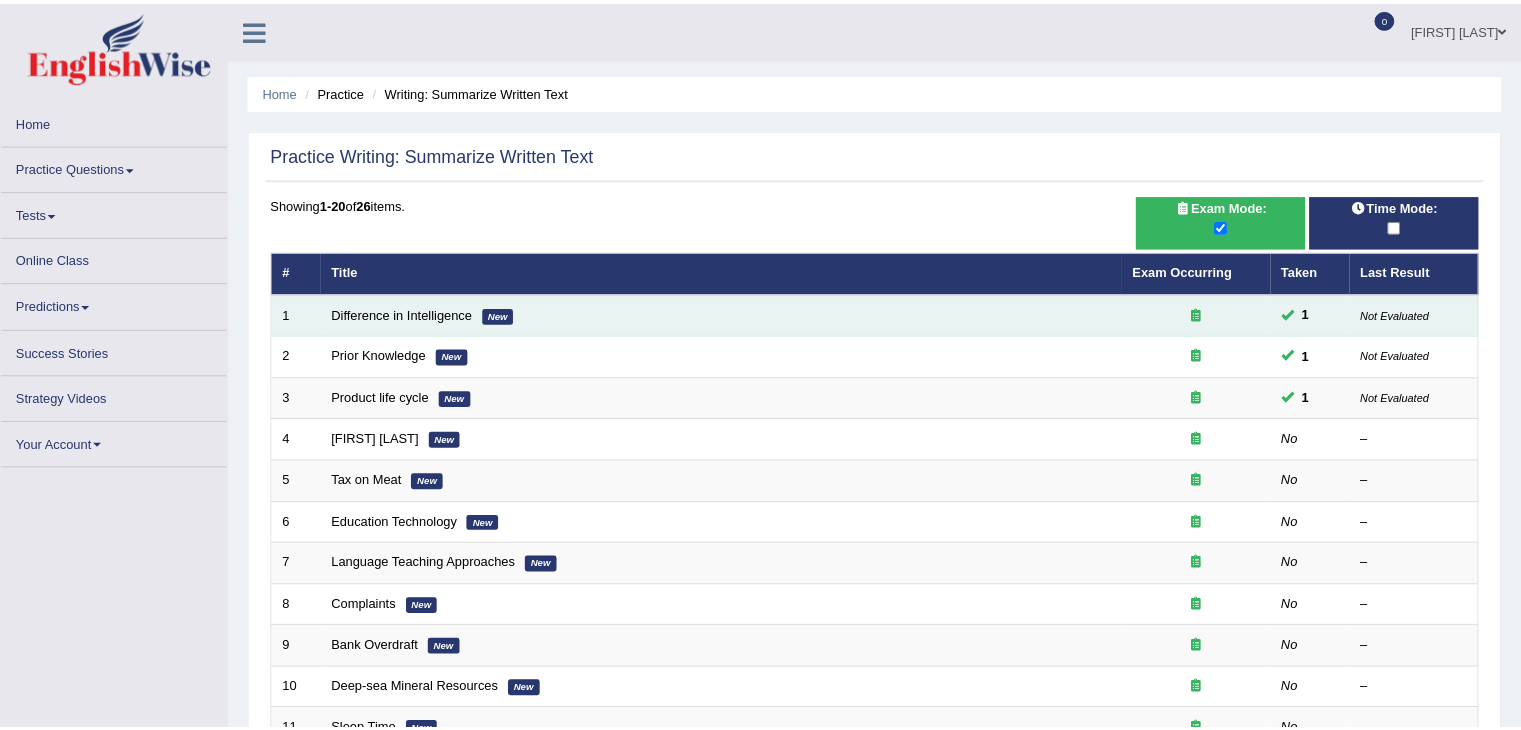 scroll, scrollTop: 0, scrollLeft: 0, axis: both 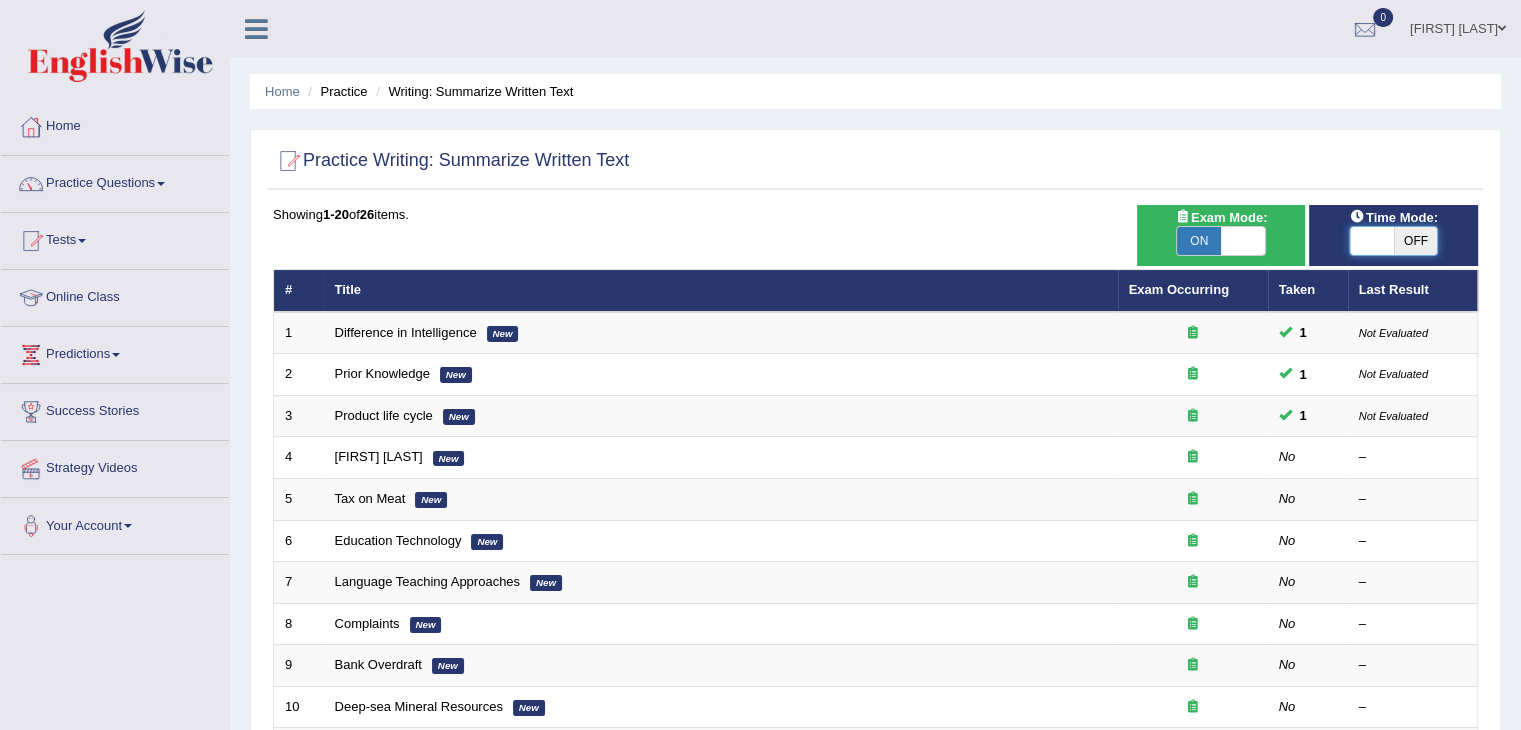 click at bounding box center [1372, 241] 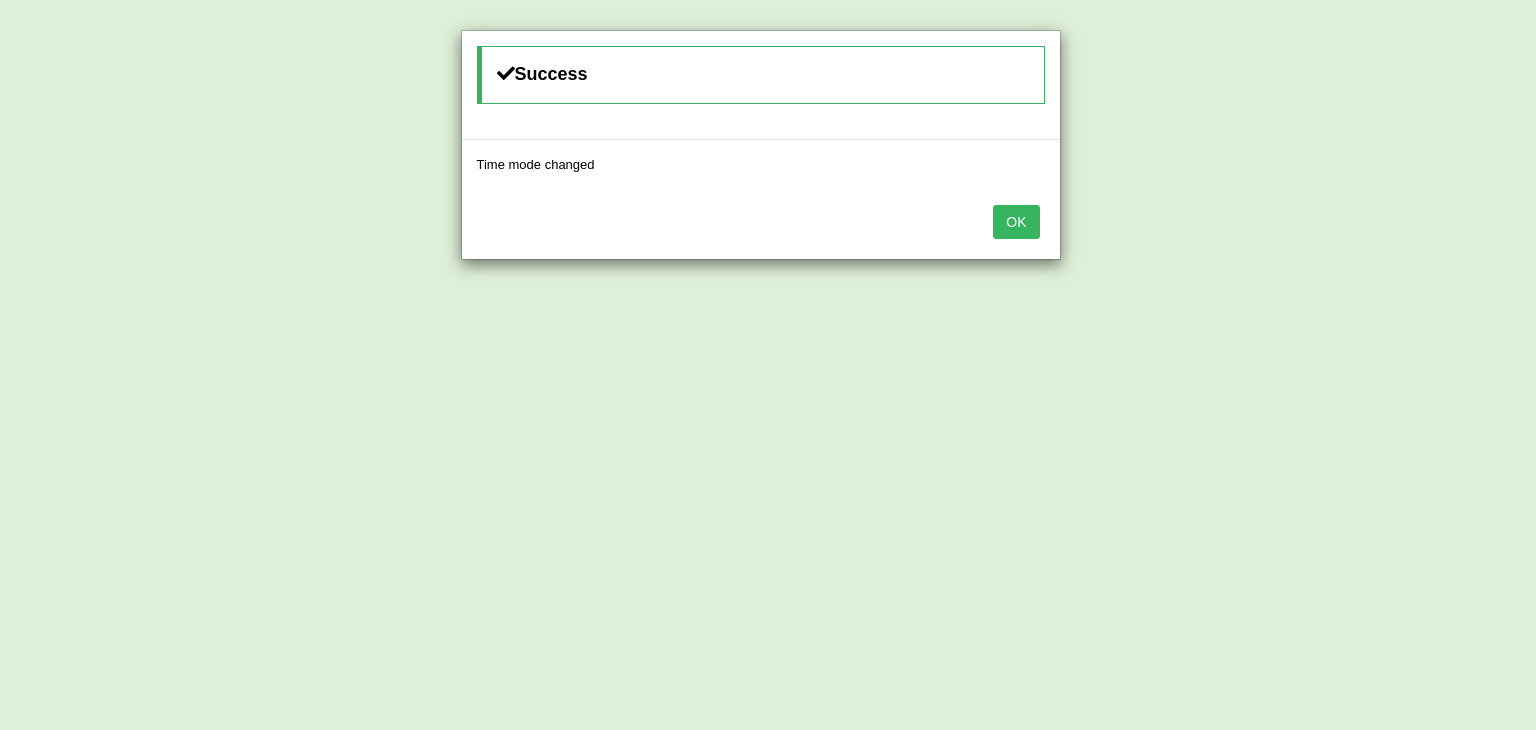 click on "OK" at bounding box center [1016, 222] 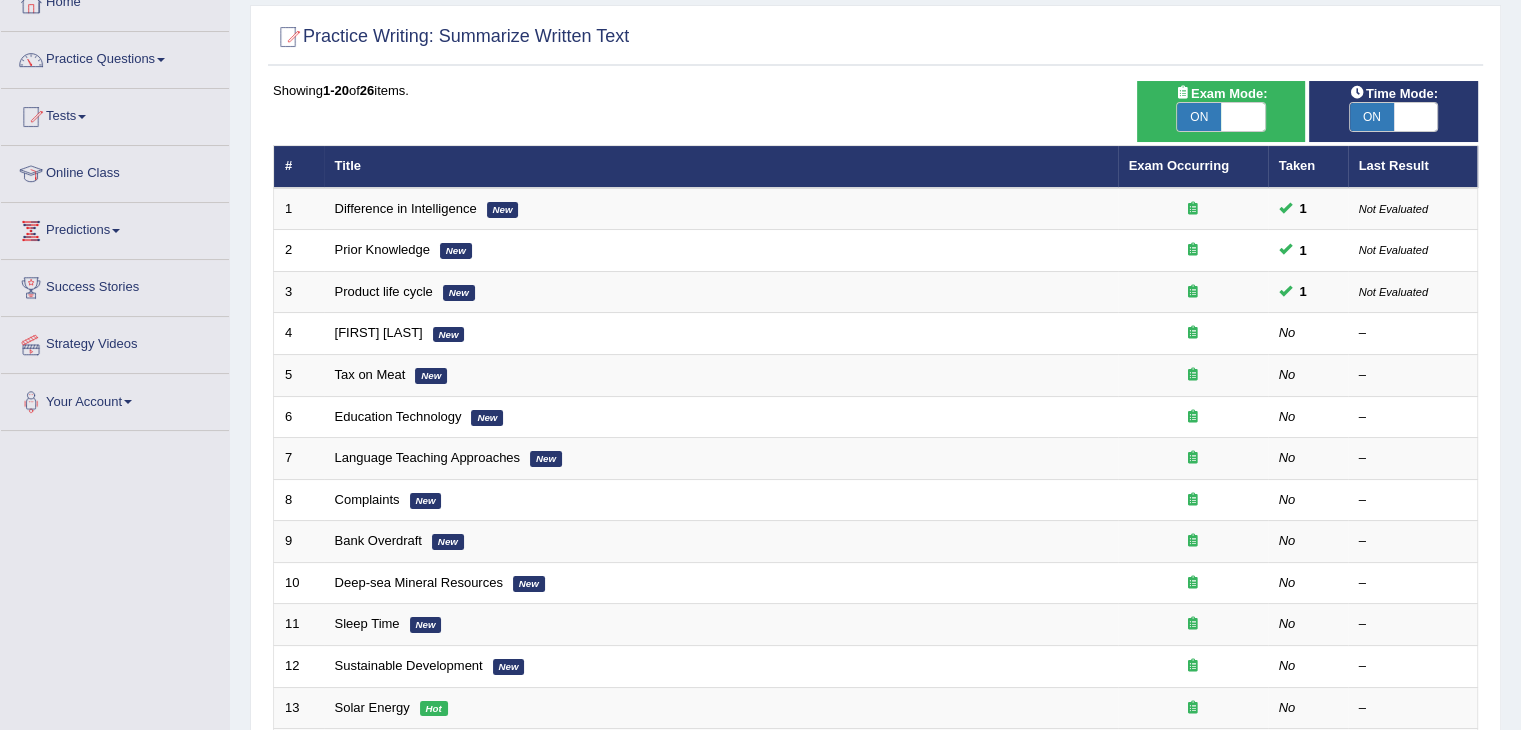 scroll, scrollTop: 138, scrollLeft: 0, axis: vertical 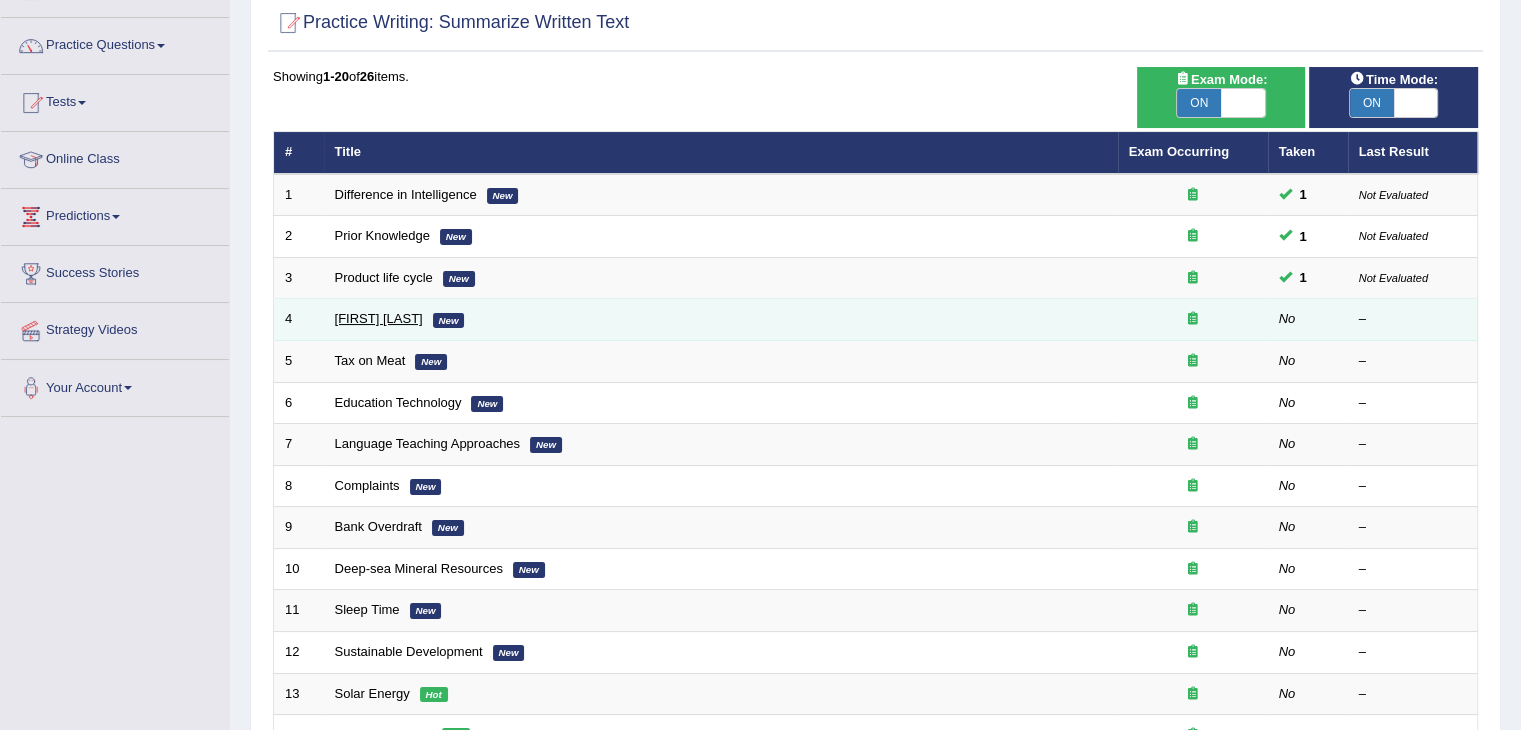 click on "Bertrand Russell" at bounding box center (379, 318) 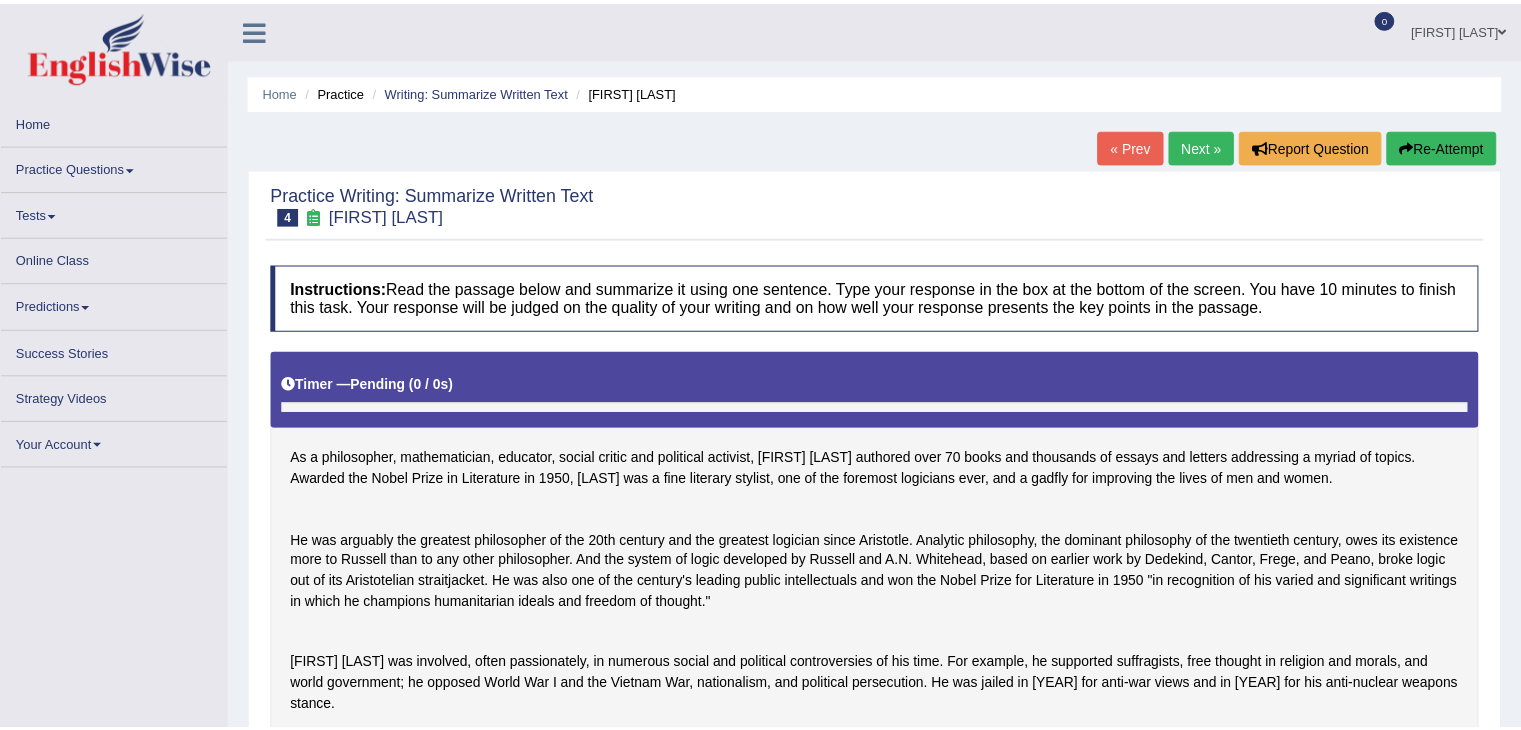 scroll, scrollTop: 0, scrollLeft: 0, axis: both 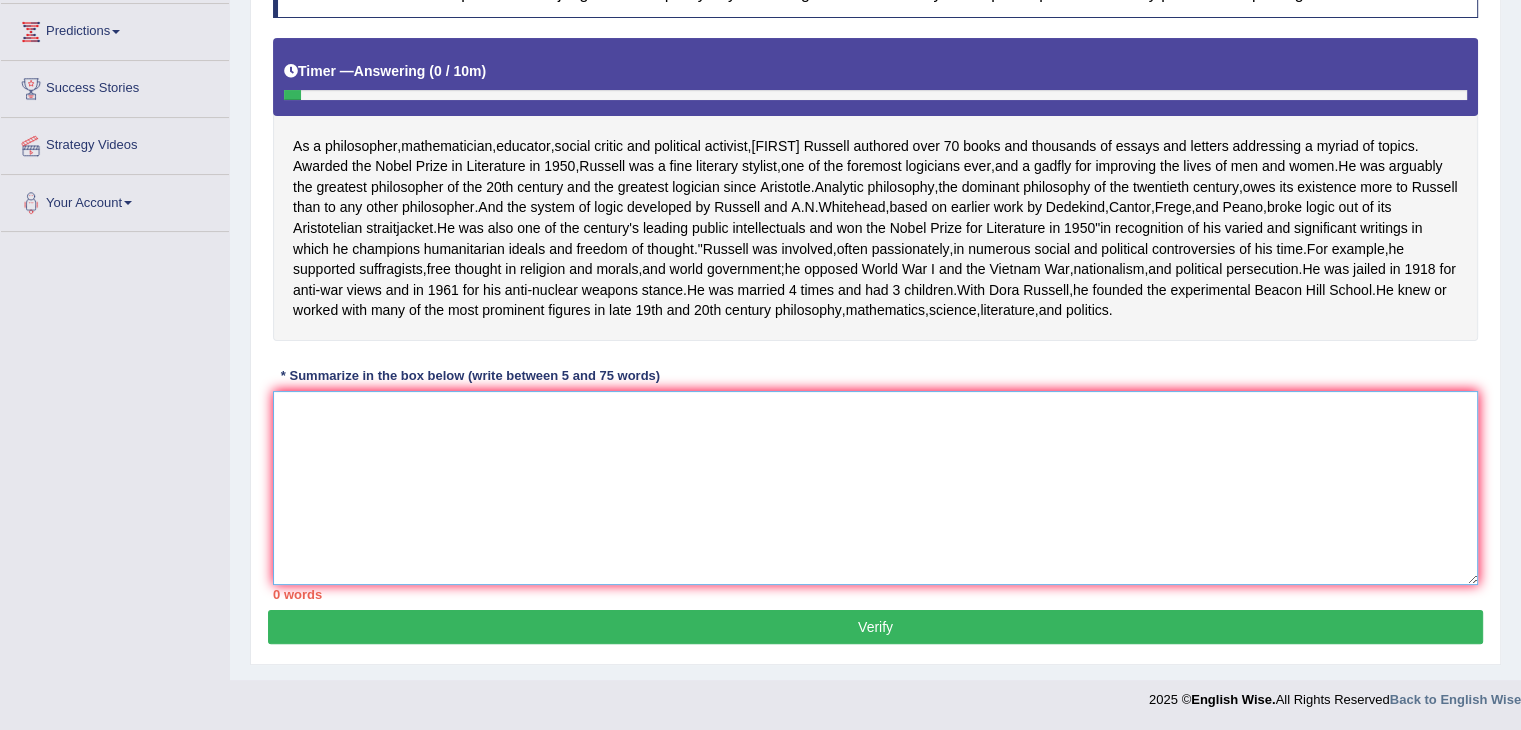 click at bounding box center [875, 488] 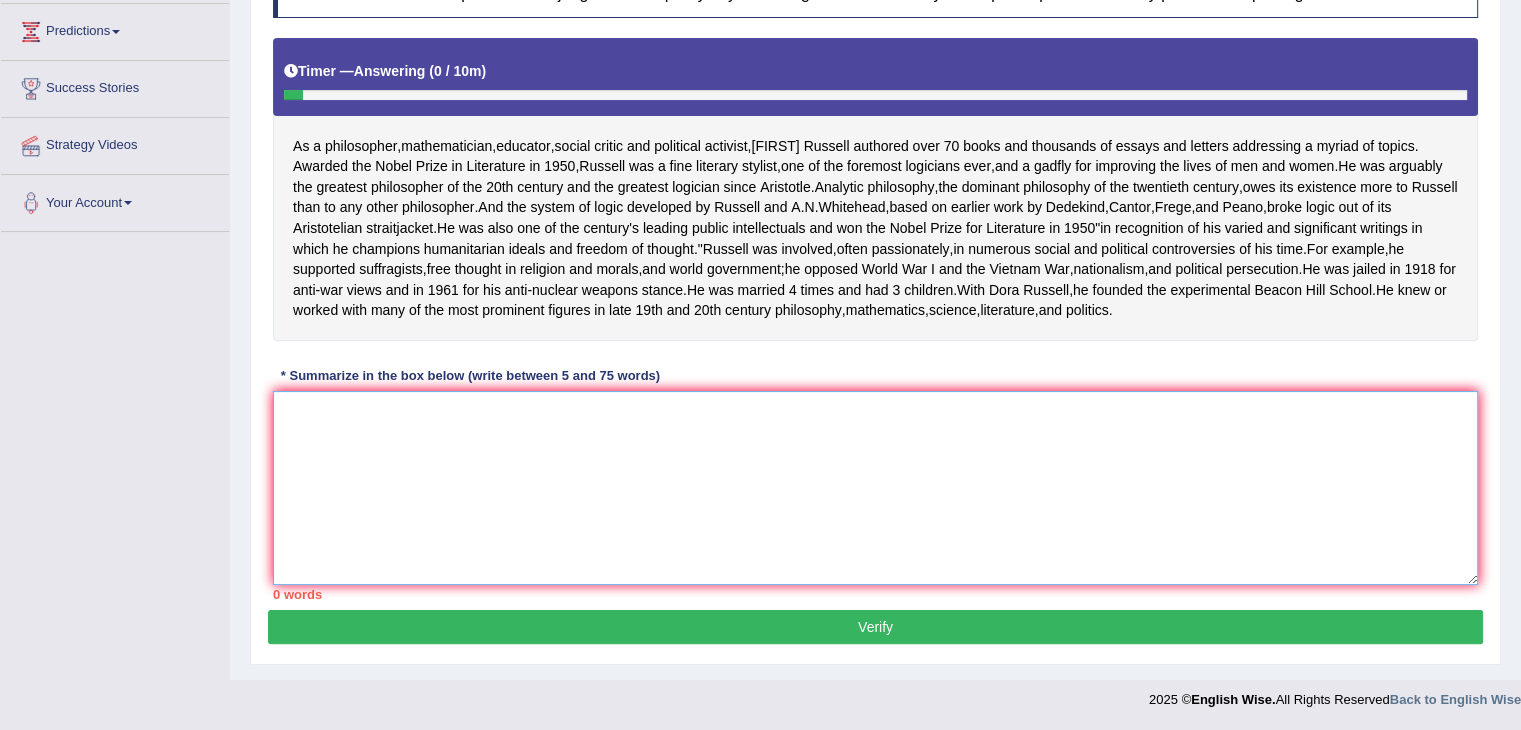 type on "A" 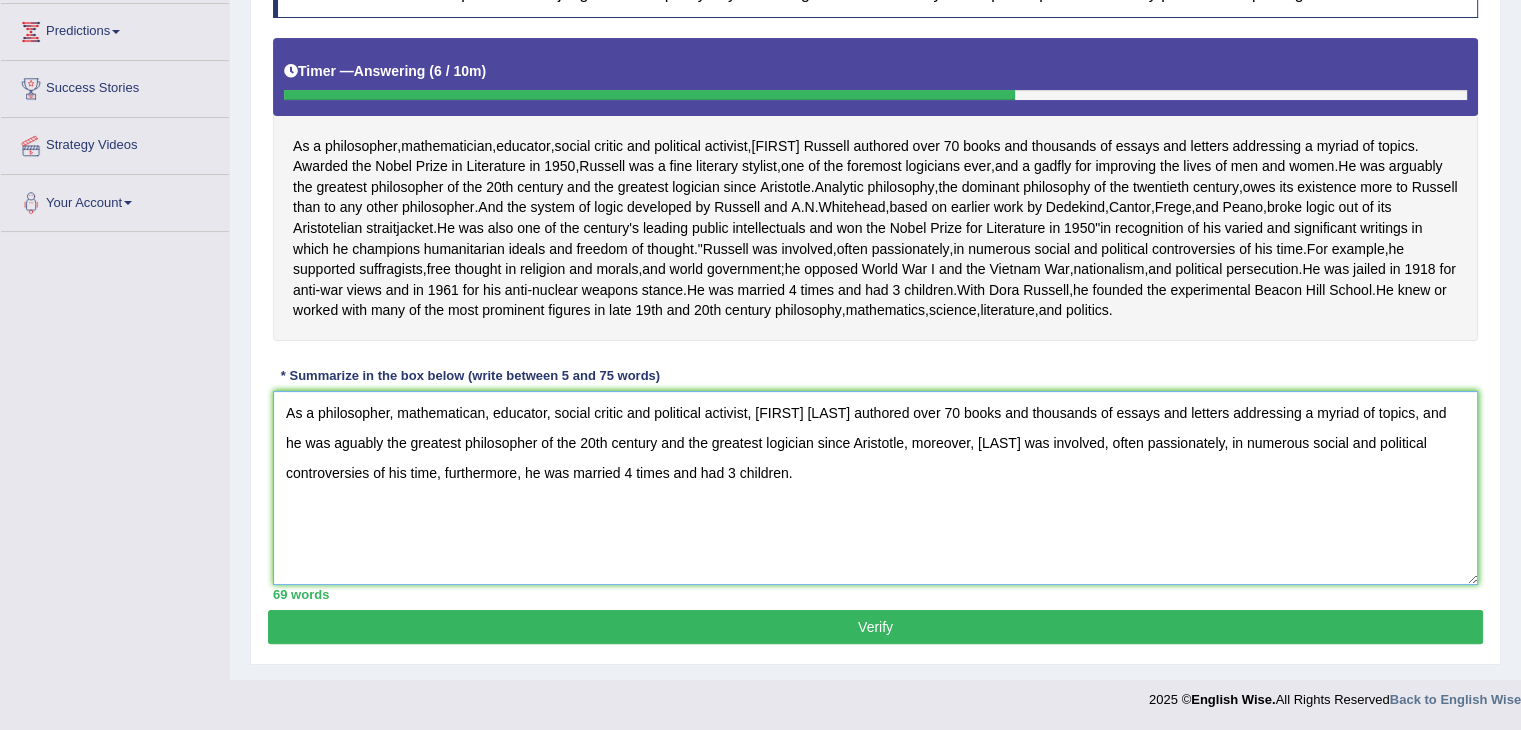click on "As a philosopher, mathematican, educator, social critic and political activist, [FIRST] [LAST] authored over 70 books and thousands of essays and letters addressing a myriad of topics, and he was aguably the greatest philosopher of the 20th century and the greatest logician since Aristotle, moreover, [LAST] was involved, often passionately, in numerous social and political controversies of his time, furthermore, he was married 4 times and had 3 children." at bounding box center (875, 488) 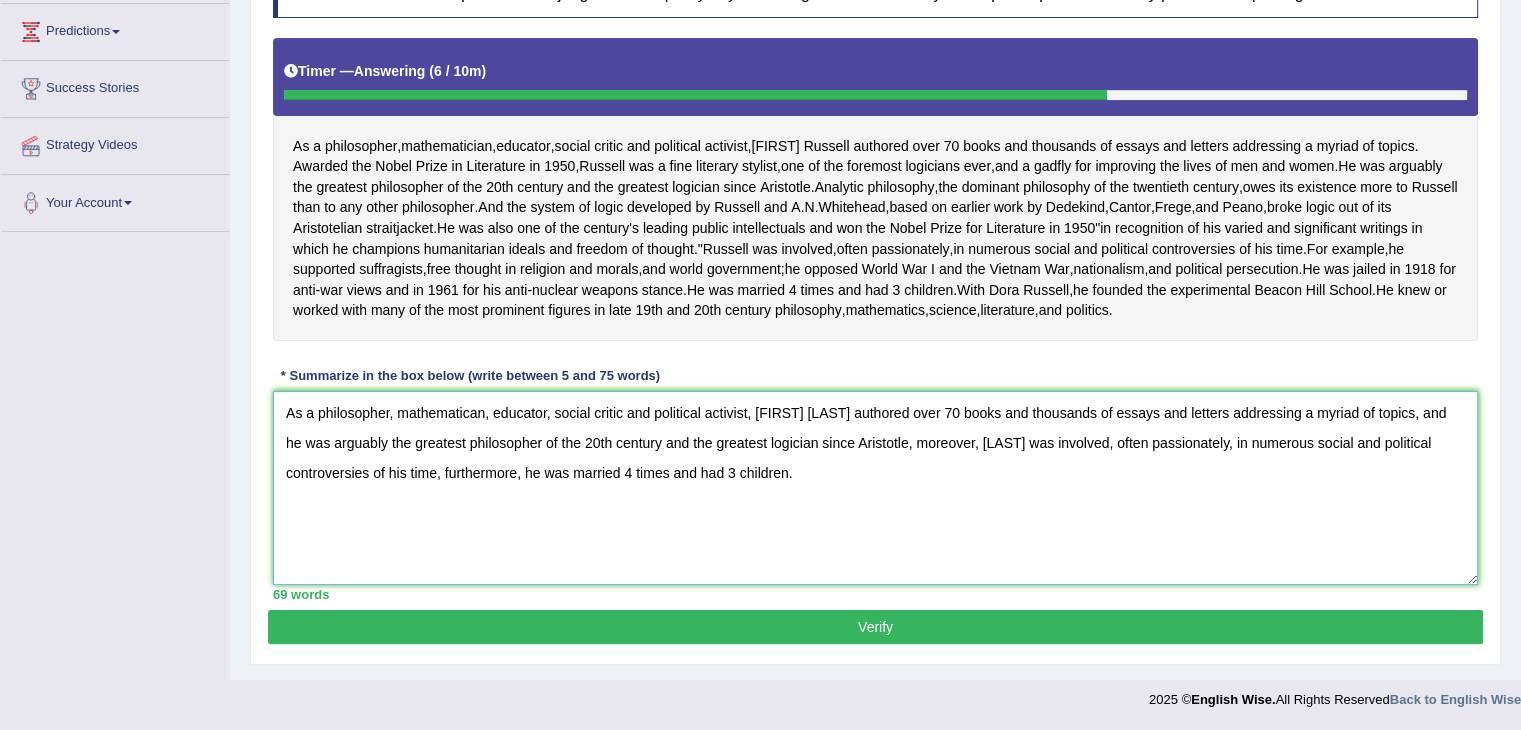 type on "As a philosopher, mathematican, educator, social critic and political activist, [FIRST] [LAST] authored over 70 books and thousands of essays and letters addressing a myriad of topics, and he was arguably the greatest philosopher of the 20th century and the greatest logician since Aristotle, moreover, [LAST] was involved, often passionately, in numerous social and political controversies of his time, furthermore, he was married 4 times and had 3 children." 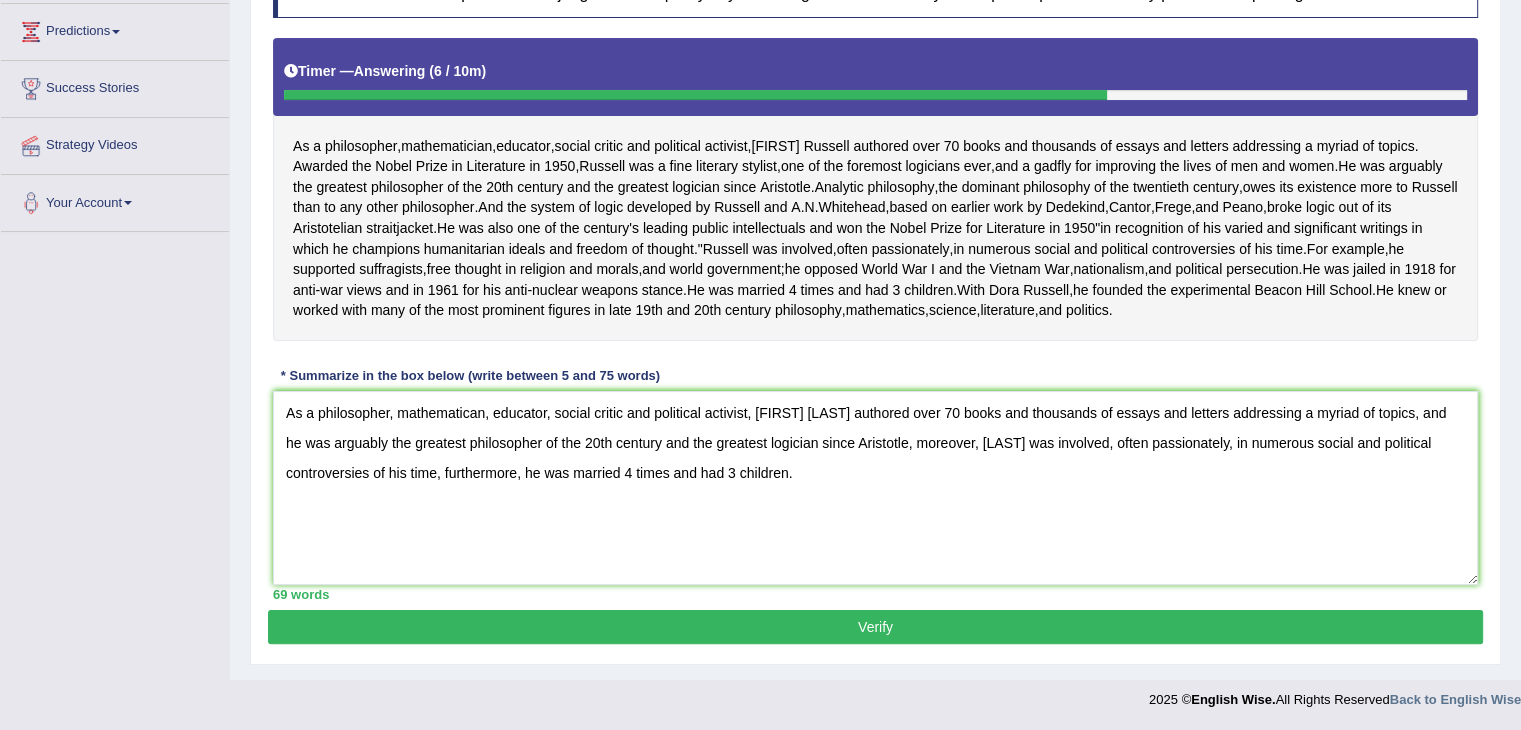 click on "Verify" at bounding box center [875, 627] 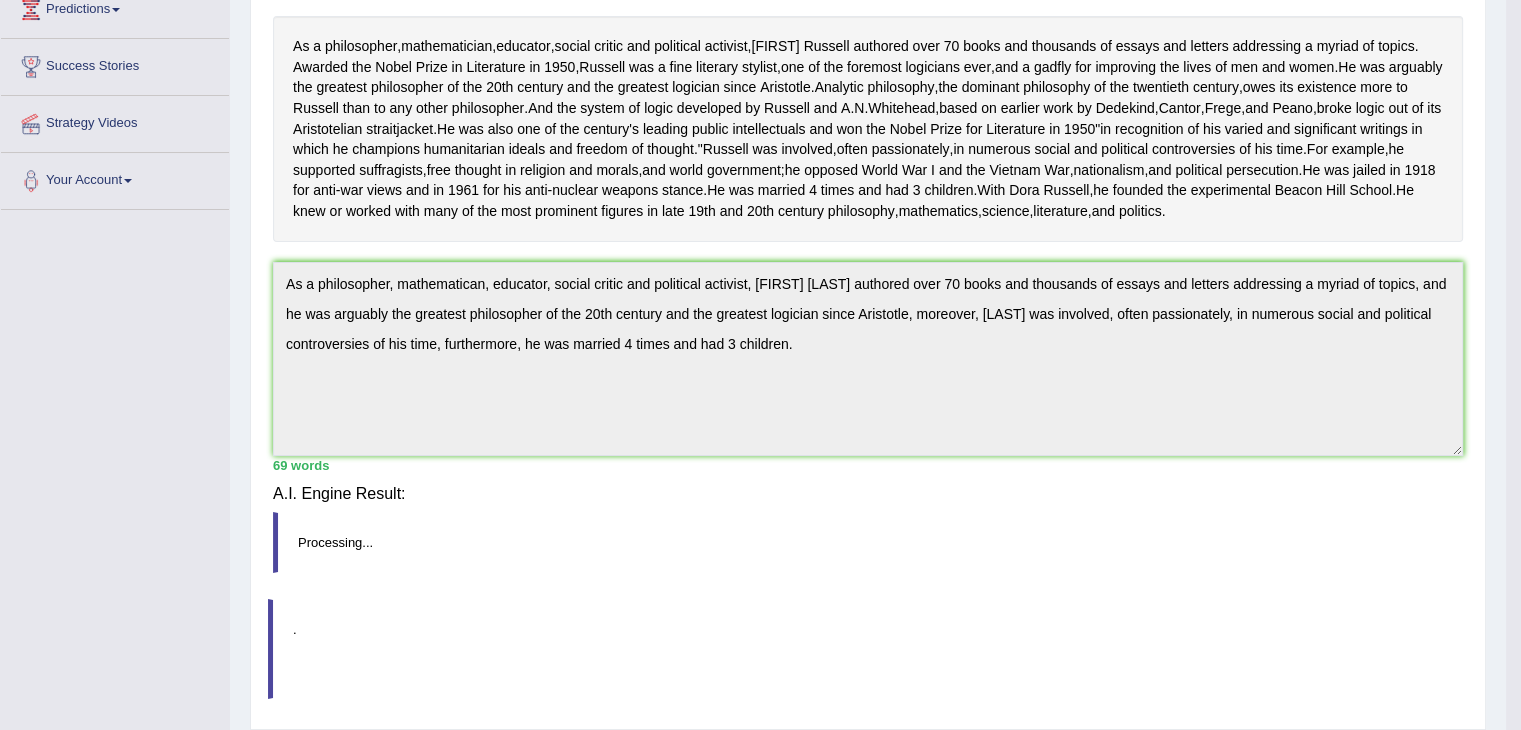 scroll, scrollTop: 320, scrollLeft: 0, axis: vertical 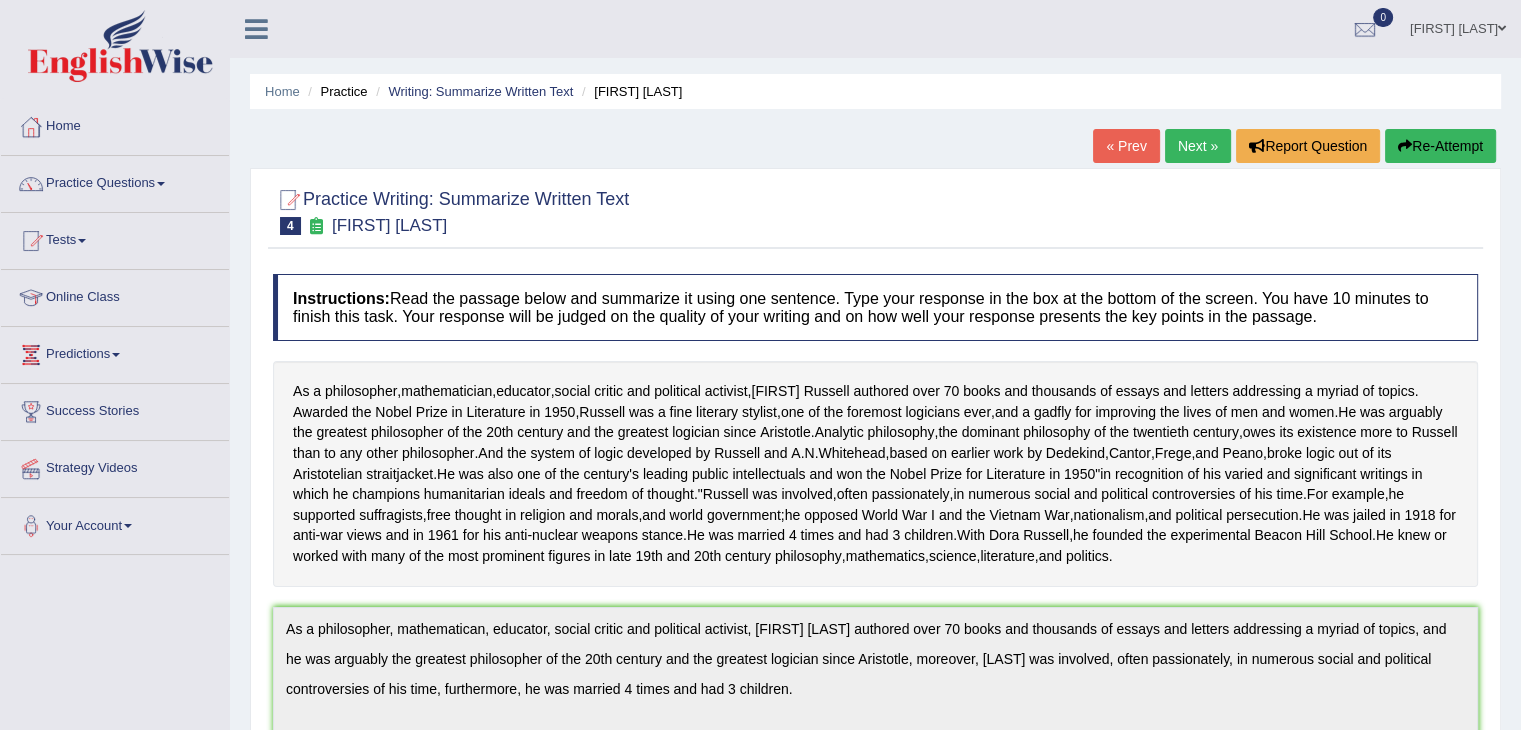 click on "Next »" at bounding box center (1198, 146) 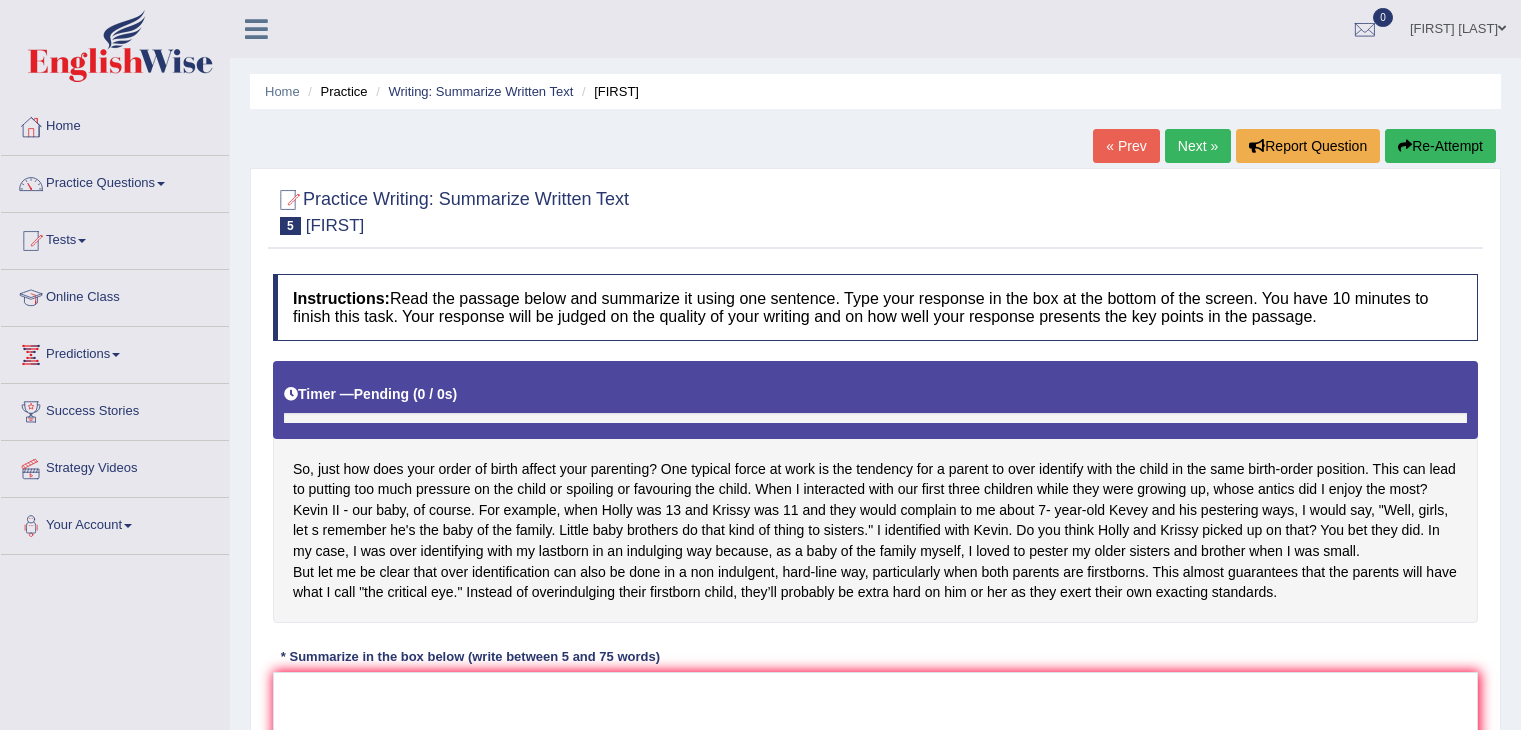 scroll, scrollTop: 0, scrollLeft: 0, axis: both 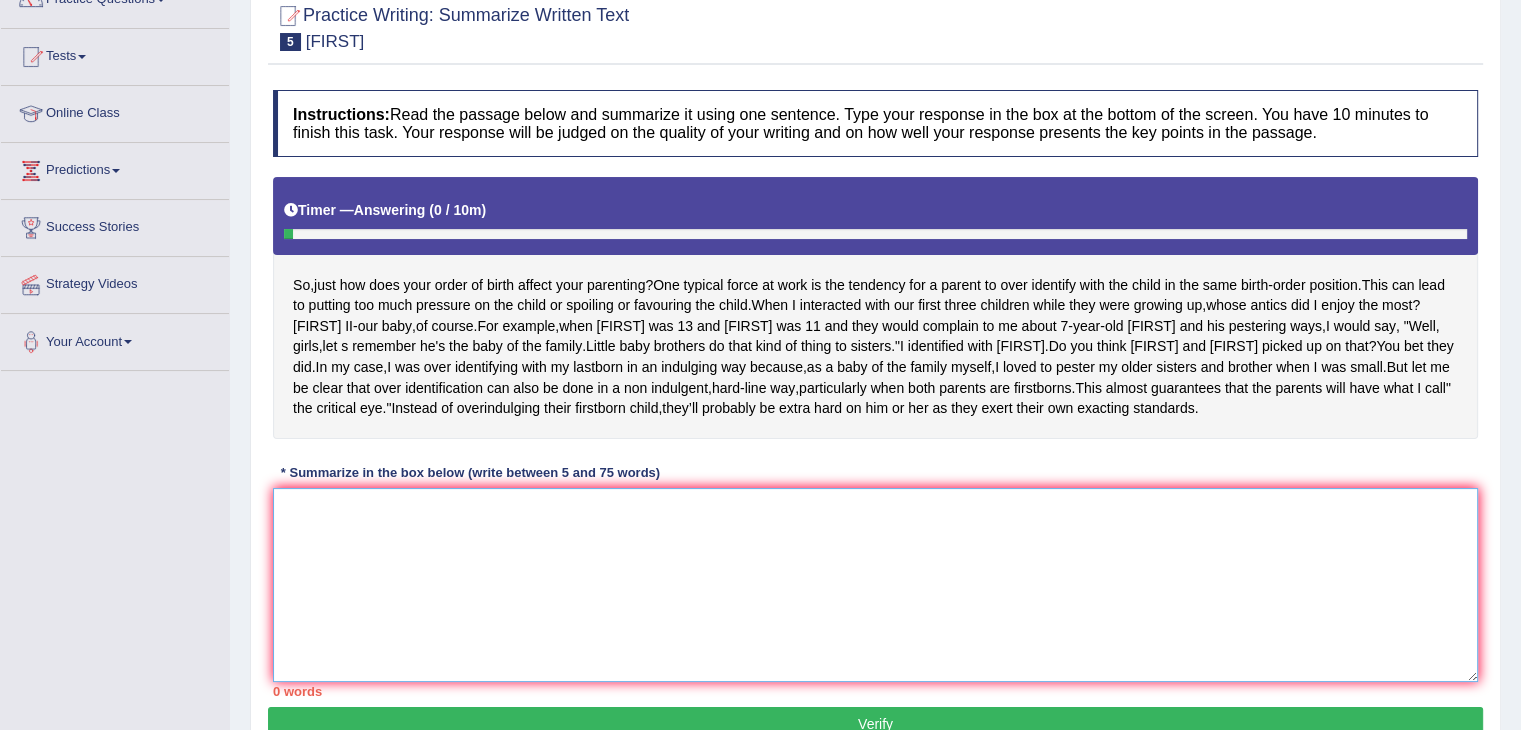 click at bounding box center [875, 585] 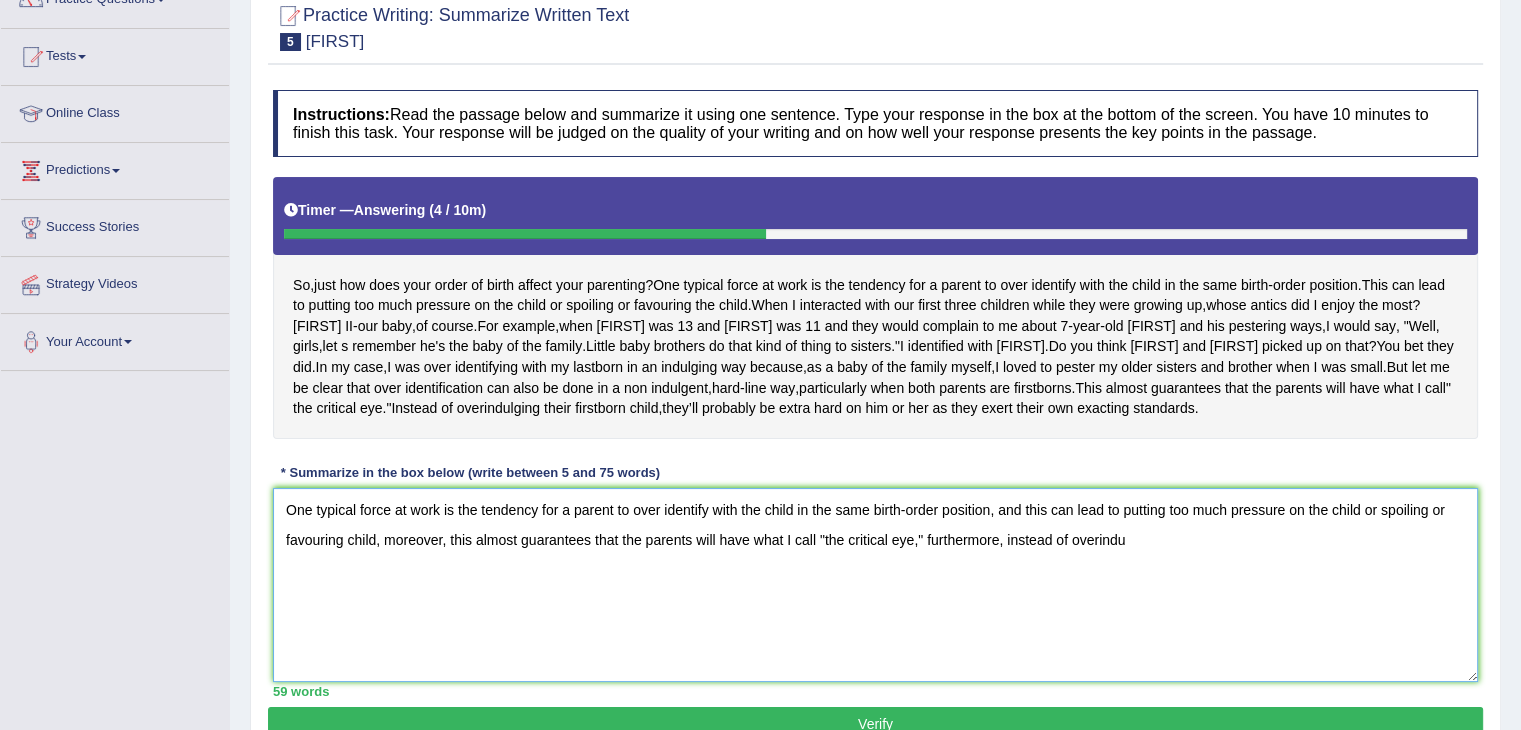 click on "One typical force at work is the tendency for a parent to over identify with the child in the same birth-order position, and this can lead to putting too much pressure on the child or spoiling or favouring child, moreover, this almost guarantees that the parents will have what I call "the critical eye," furthermore, instead of overindu" at bounding box center [875, 585] 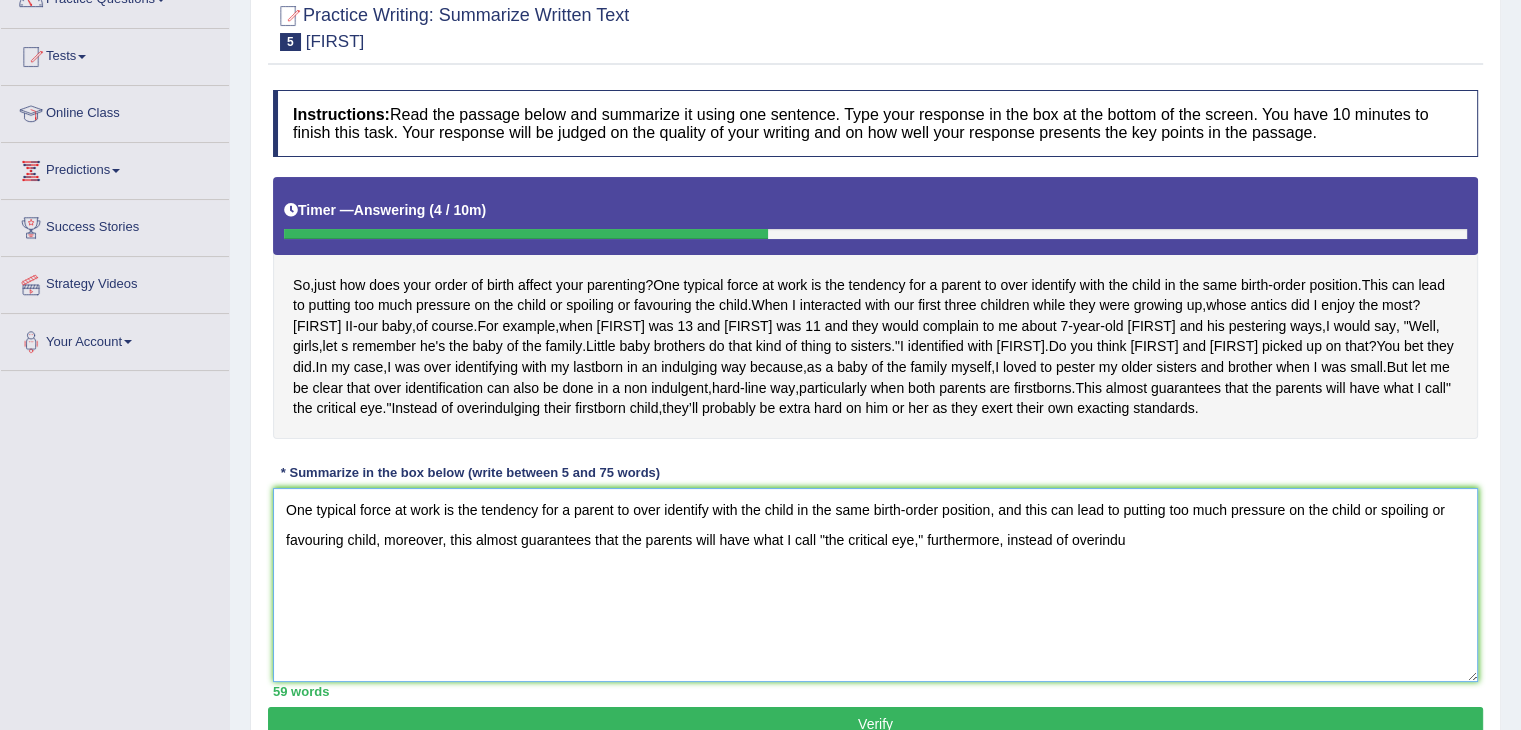 click on "One typical force at work is the tendency for a parent to over identify with the child in the same birth-order position, and this can lead to putting too much pressure on the child or spoiling or favouring child, moreover, this almost guarantees that the parents will have what I call "the critical eye," furthermore, instead of overindu" at bounding box center (875, 585) 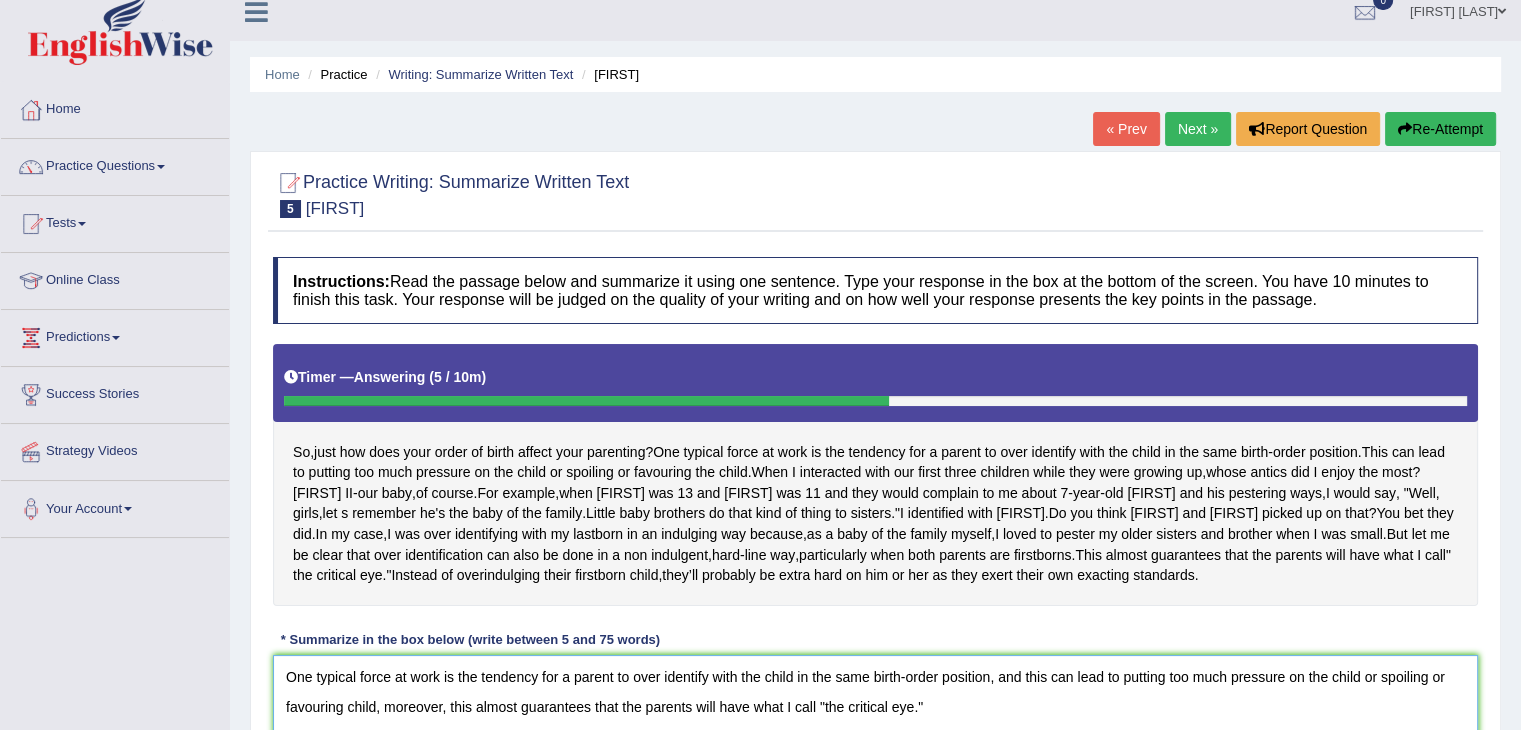 scroll, scrollTop: 0, scrollLeft: 0, axis: both 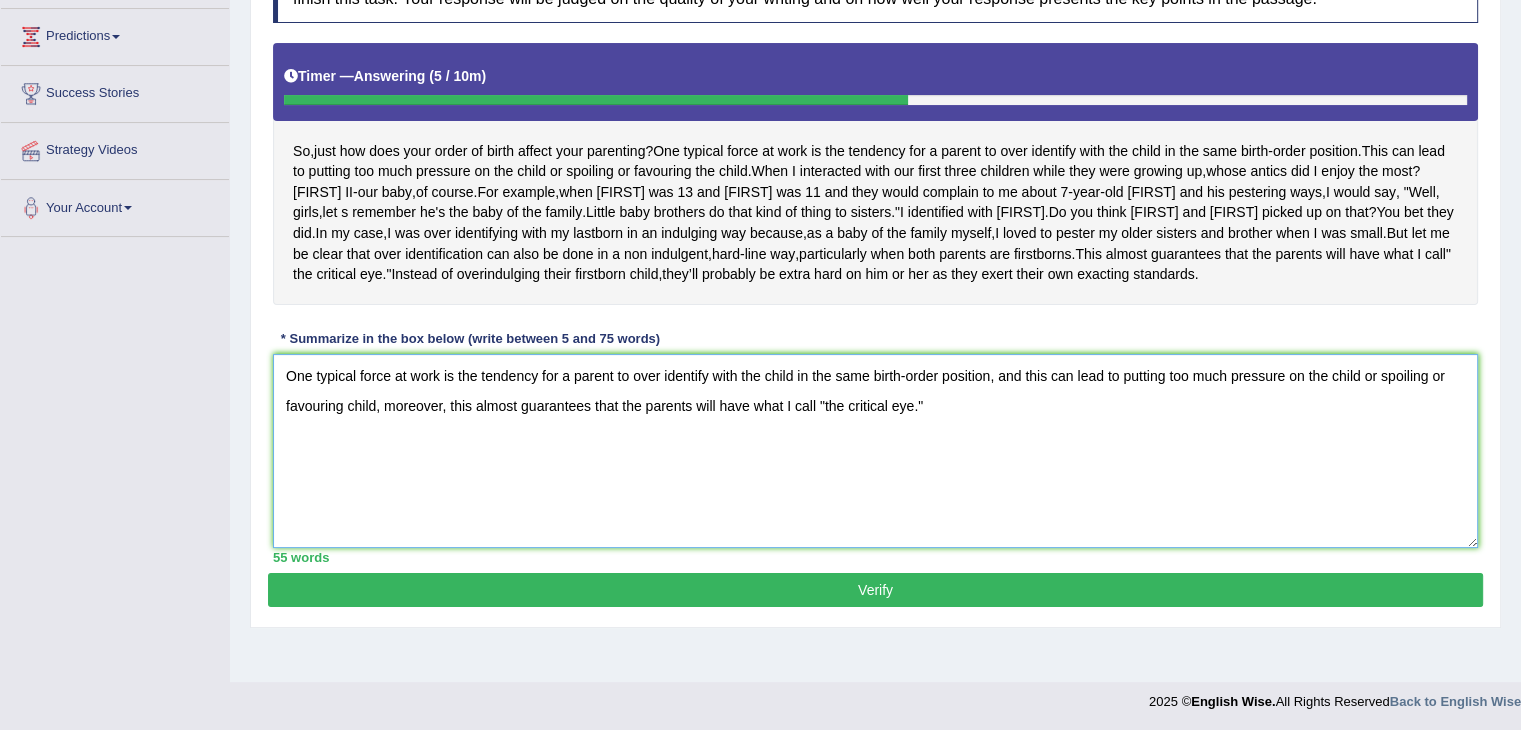 type on "One typical force at work is the tendency for a parent to over identify with the child in the same birth-order position, and this can lead to putting too much pressure on the child or spoiling or favouring child, moreover, this almost guarantees that the parents will have what I call "the critical eye."" 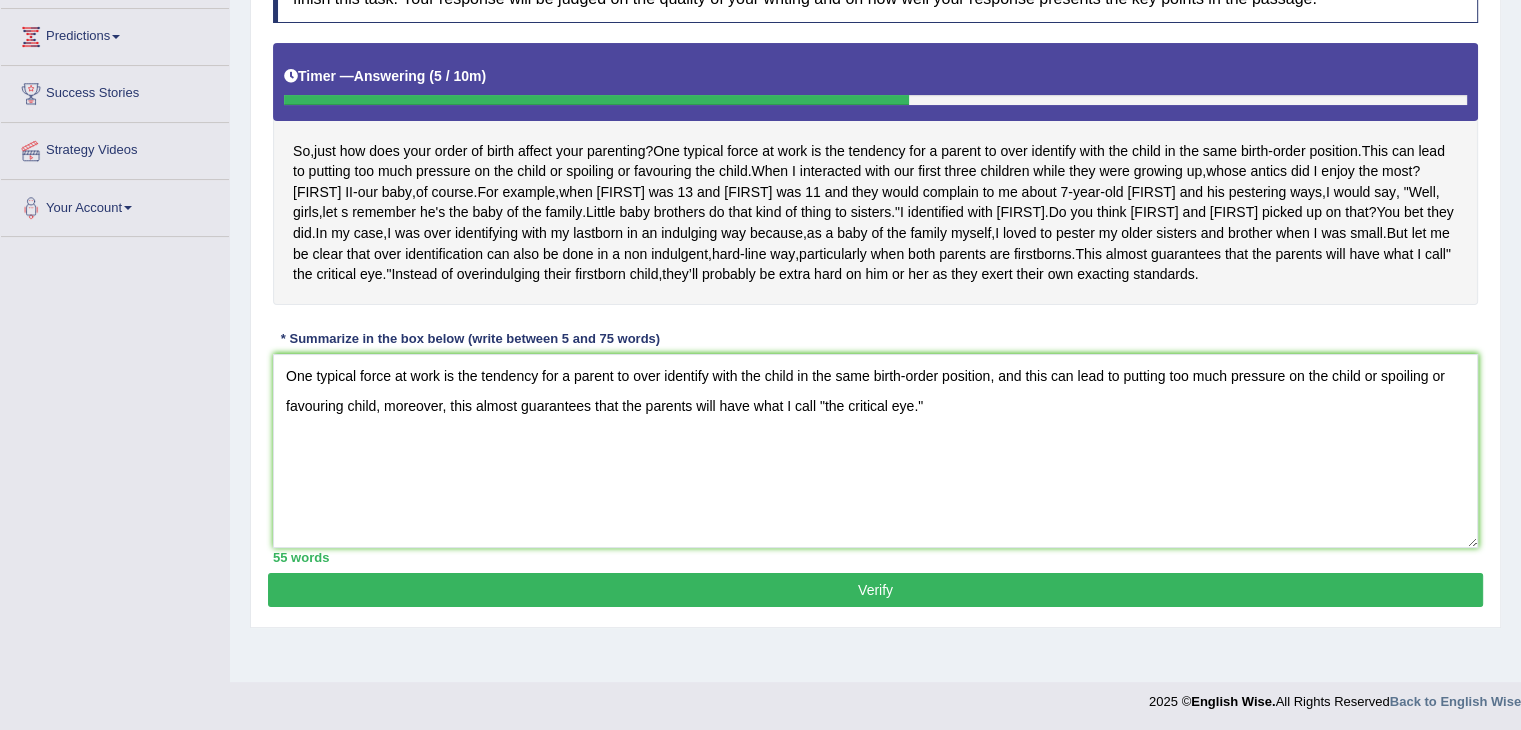 click on "Verify" at bounding box center [875, 590] 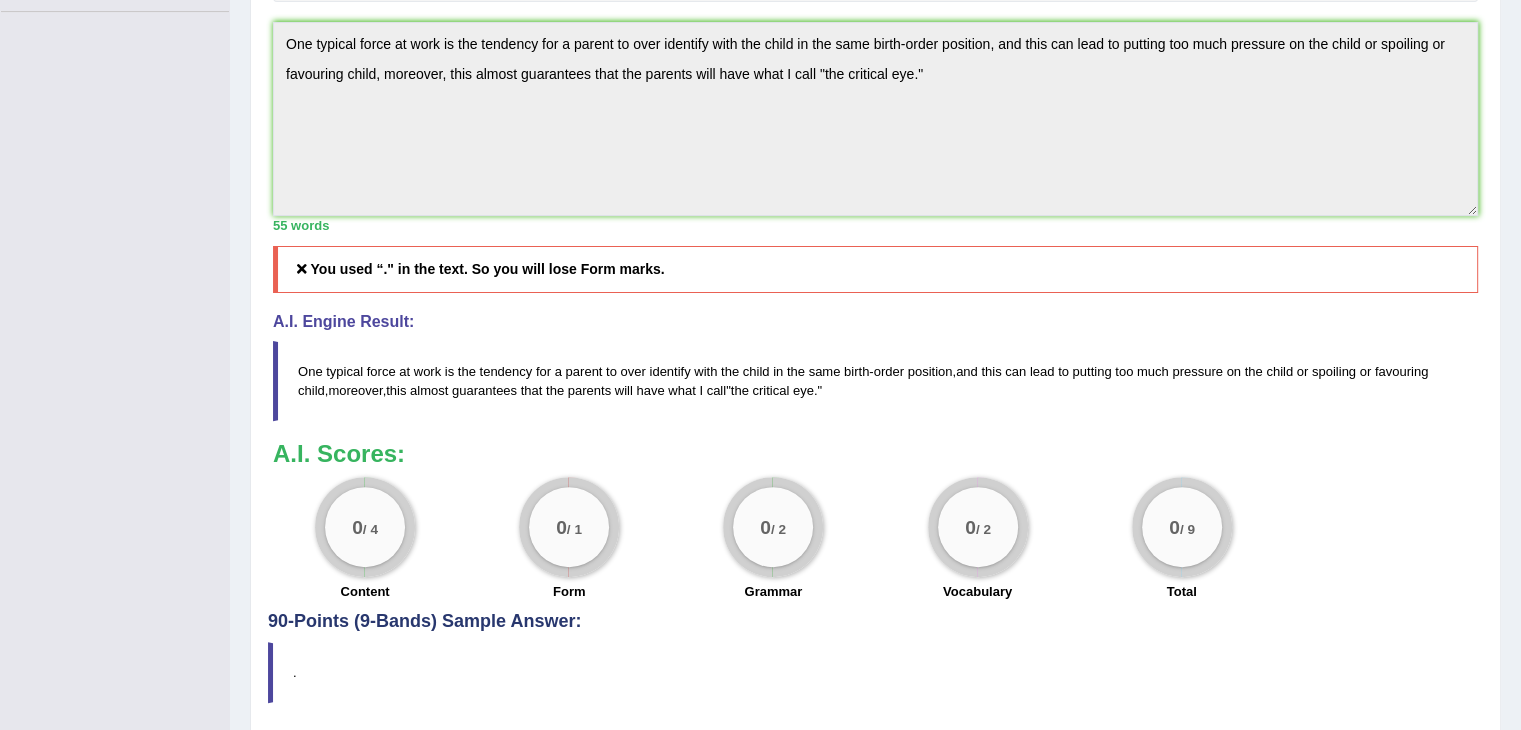 scroll, scrollTop: 542, scrollLeft: 0, axis: vertical 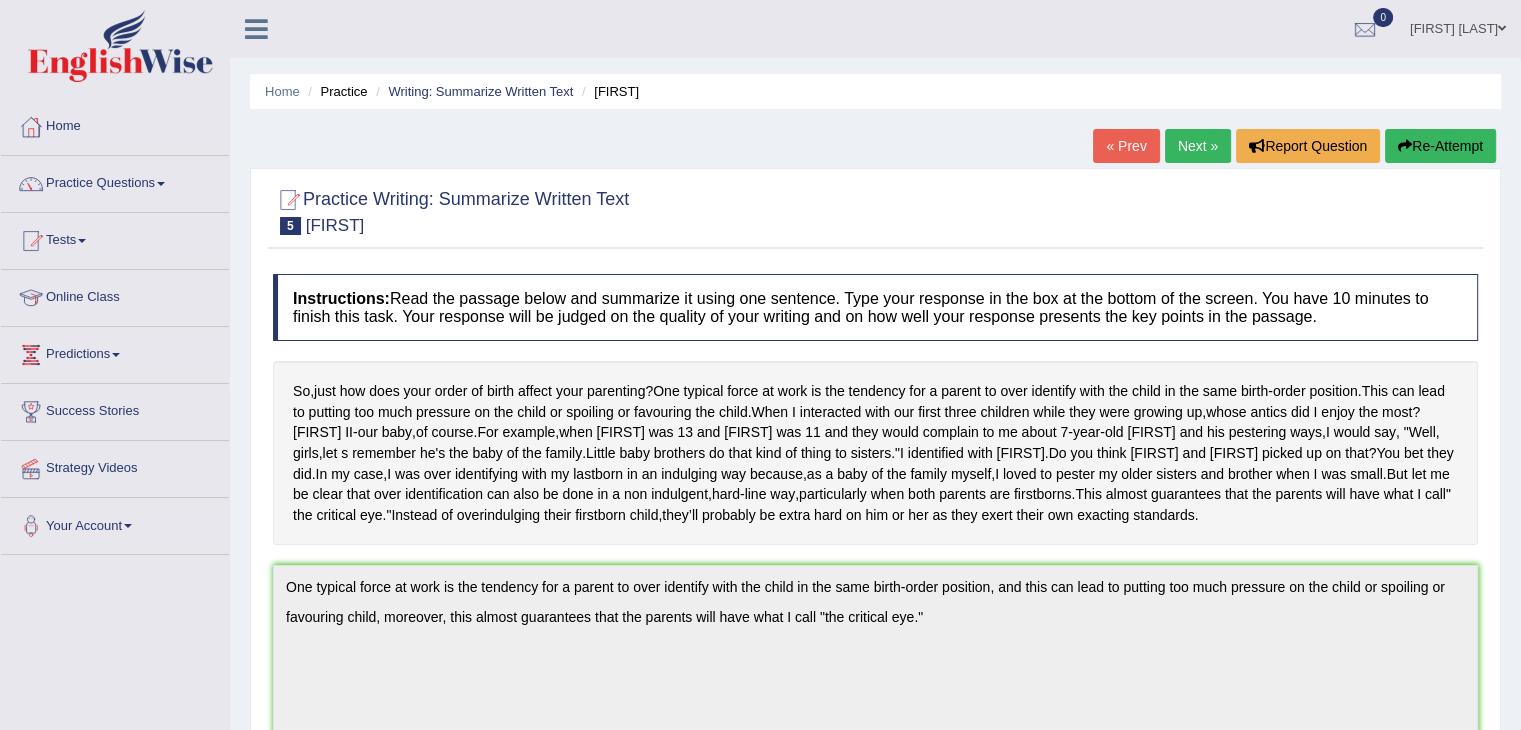 click on "Re-Attempt" at bounding box center [1440, 146] 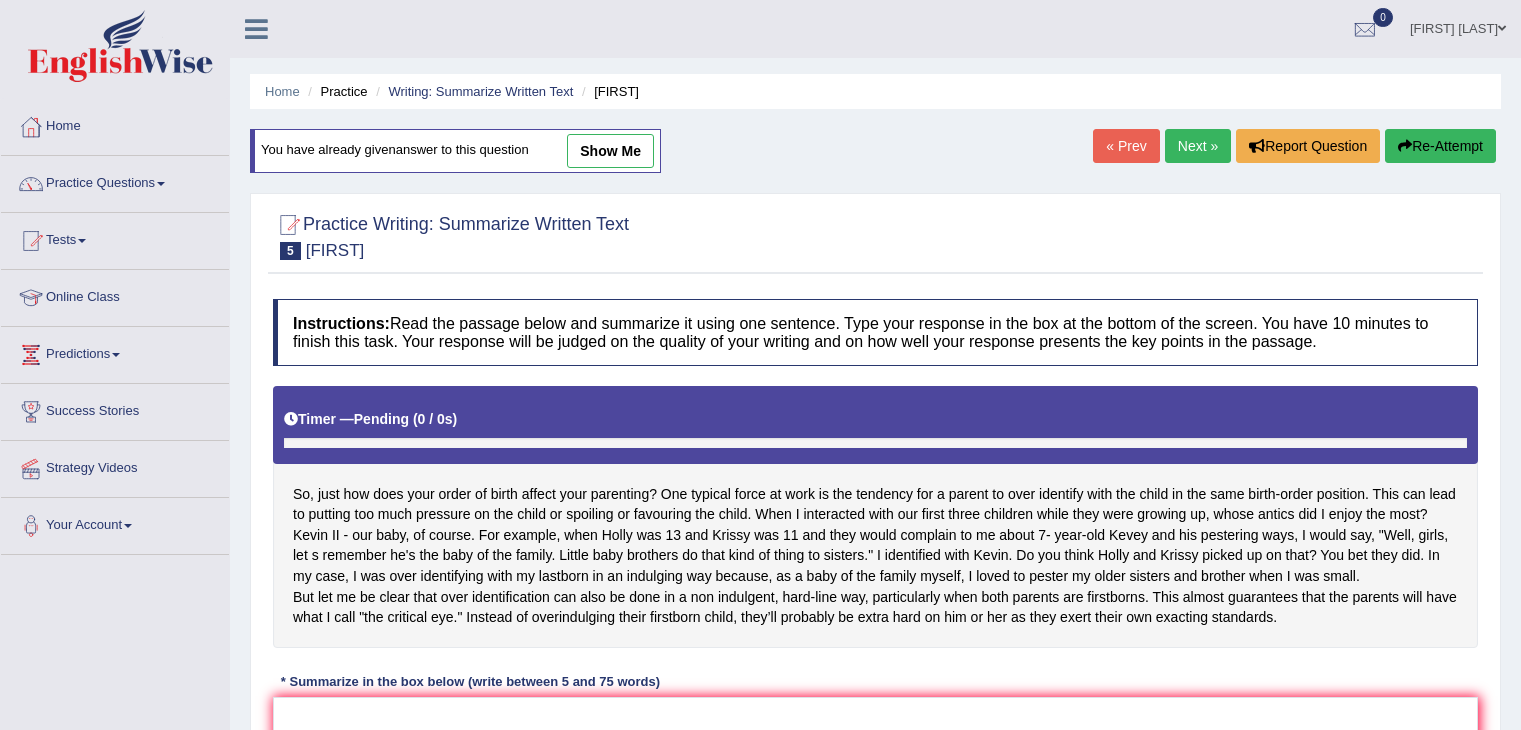 scroll, scrollTop: 0, scrollLeft: 0, axis: both 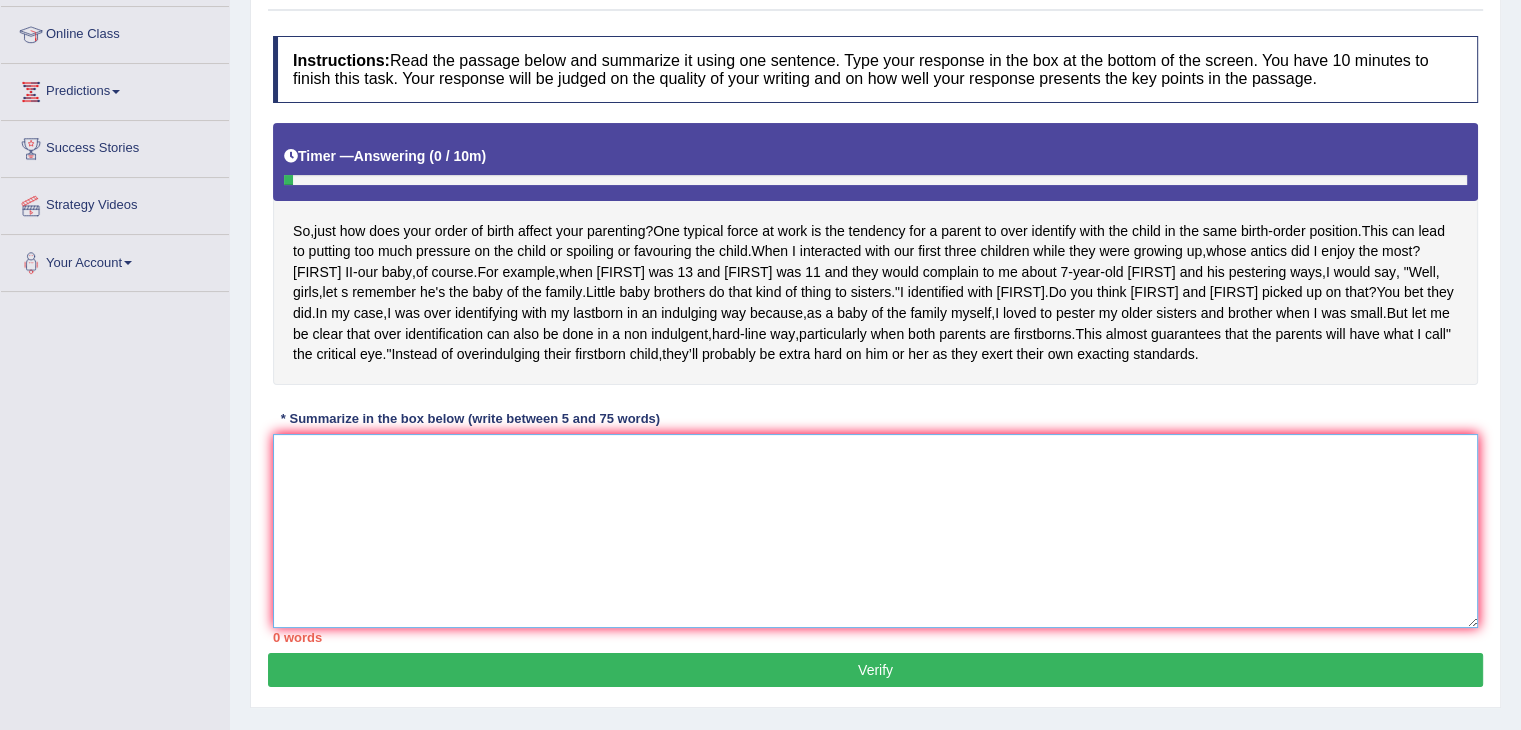 click at bounding box center [875, 531] 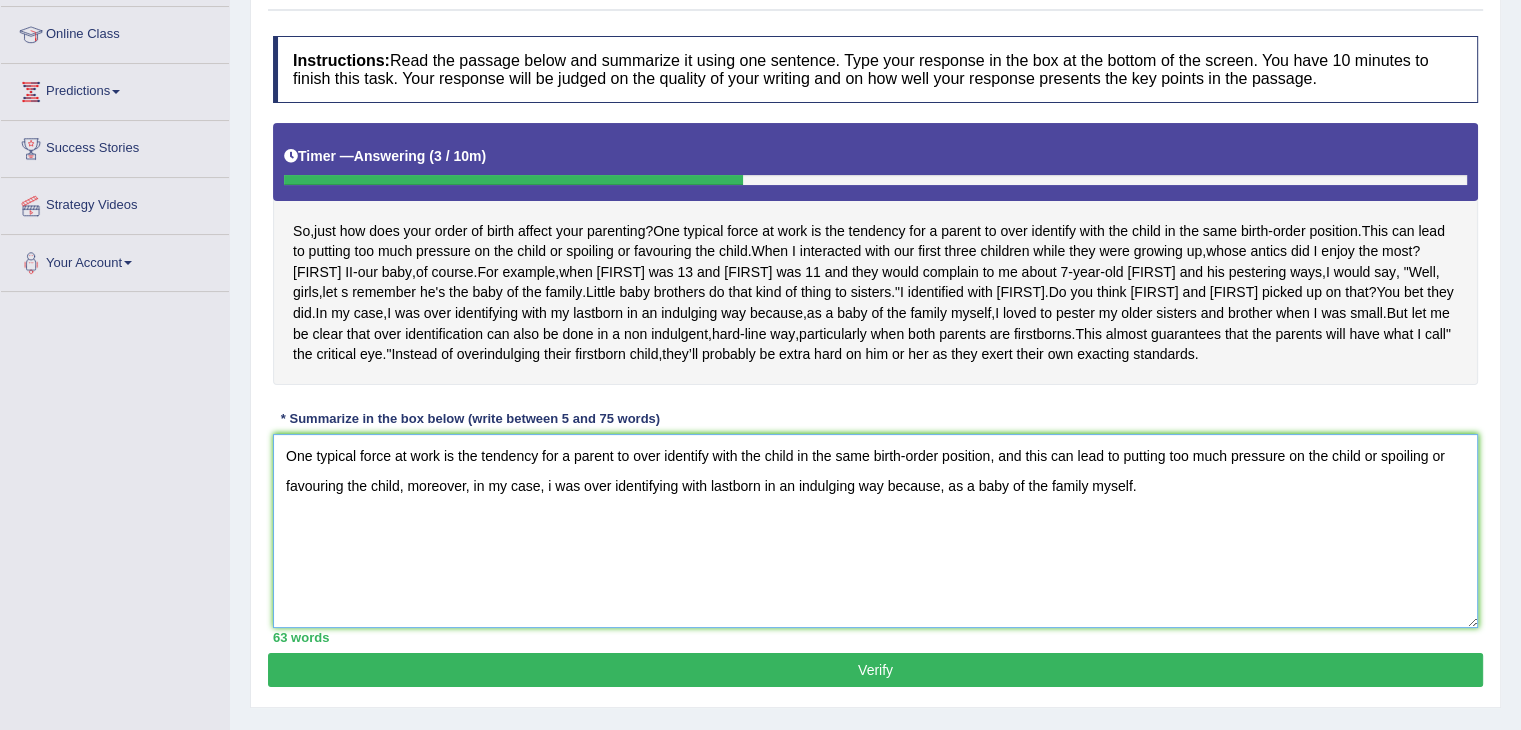 type on "One typical force at work is the tendency for a parent to over identify with the child in the same birth-order position, and this can lead to putting too much pressure on the child or spoiling or favouring the child, moreover, in my case, i was over identifying with lastborn in an indulging way because, as a baby of the family myself." 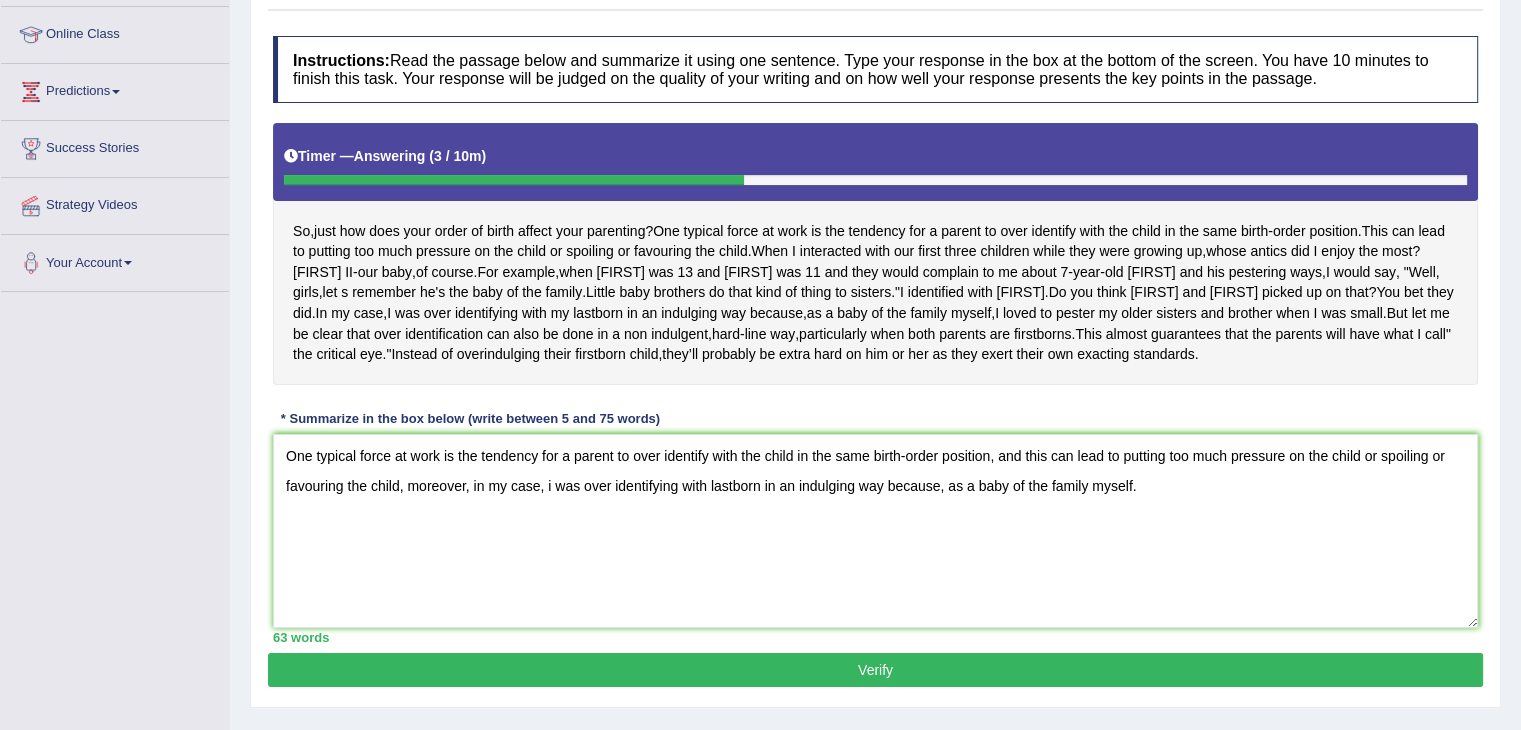 click on "Verify" at bounding box center [875, 670] 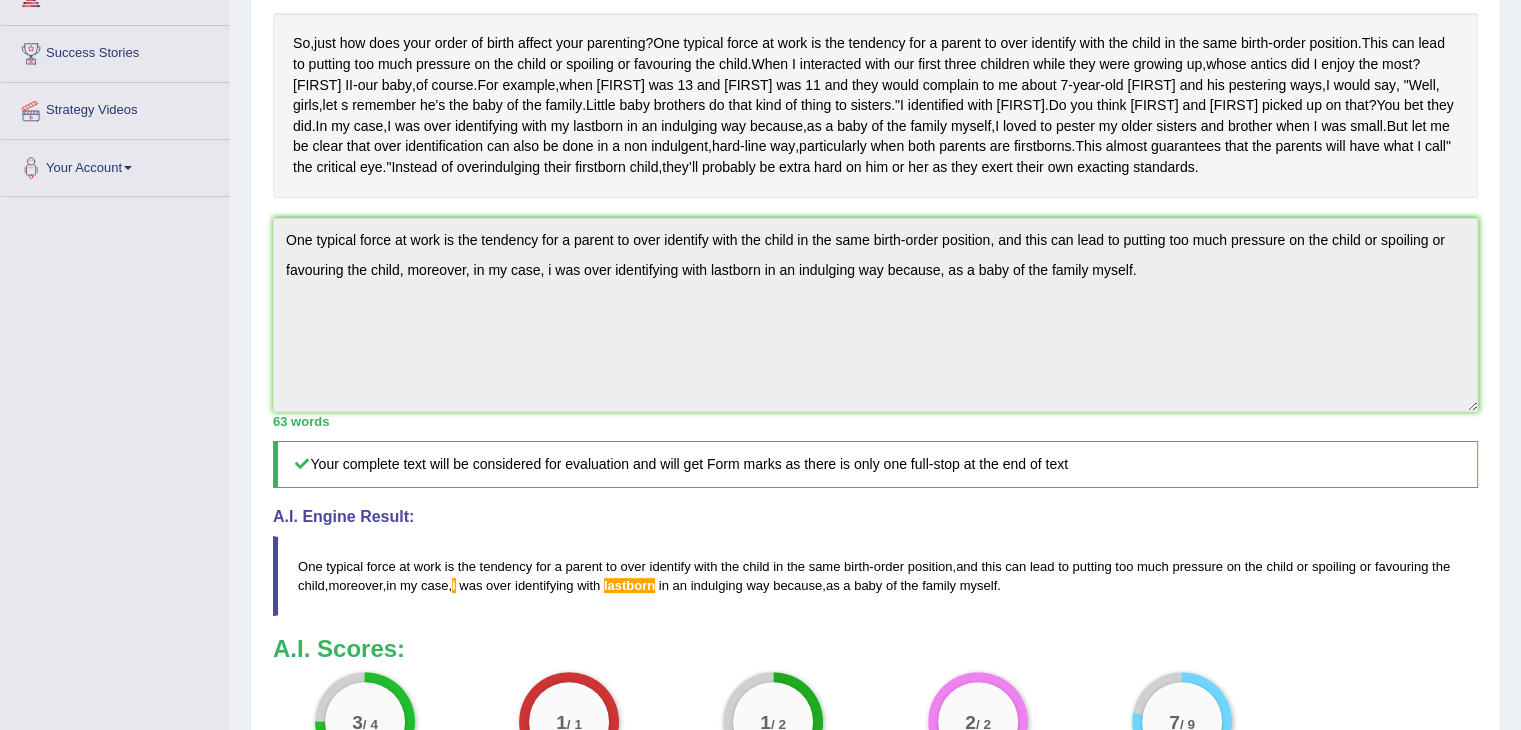 scroll, scrollTop: 327, scrollLeft: 0, axis: vertical 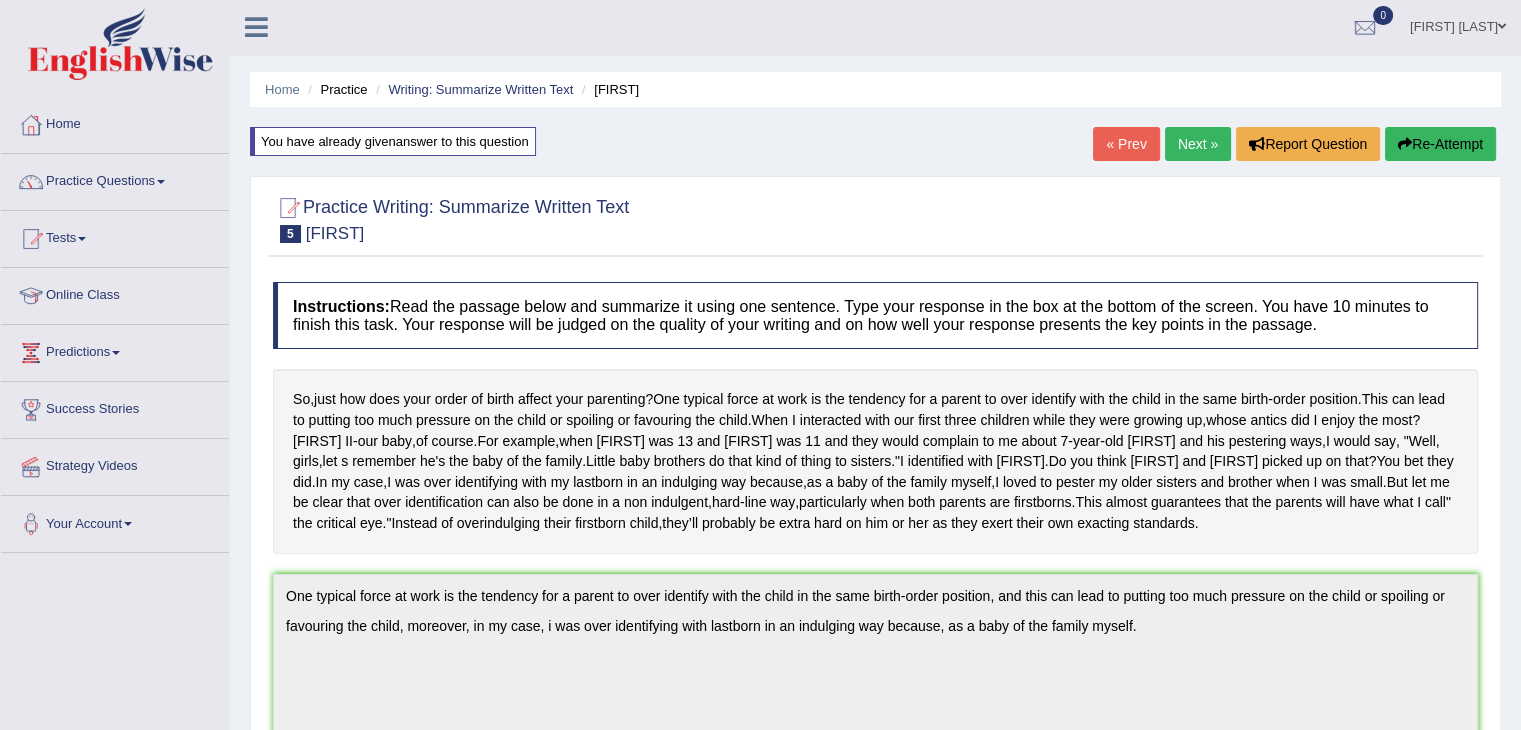 click on "Re-Attempt" at bounding box center (1440, 144) 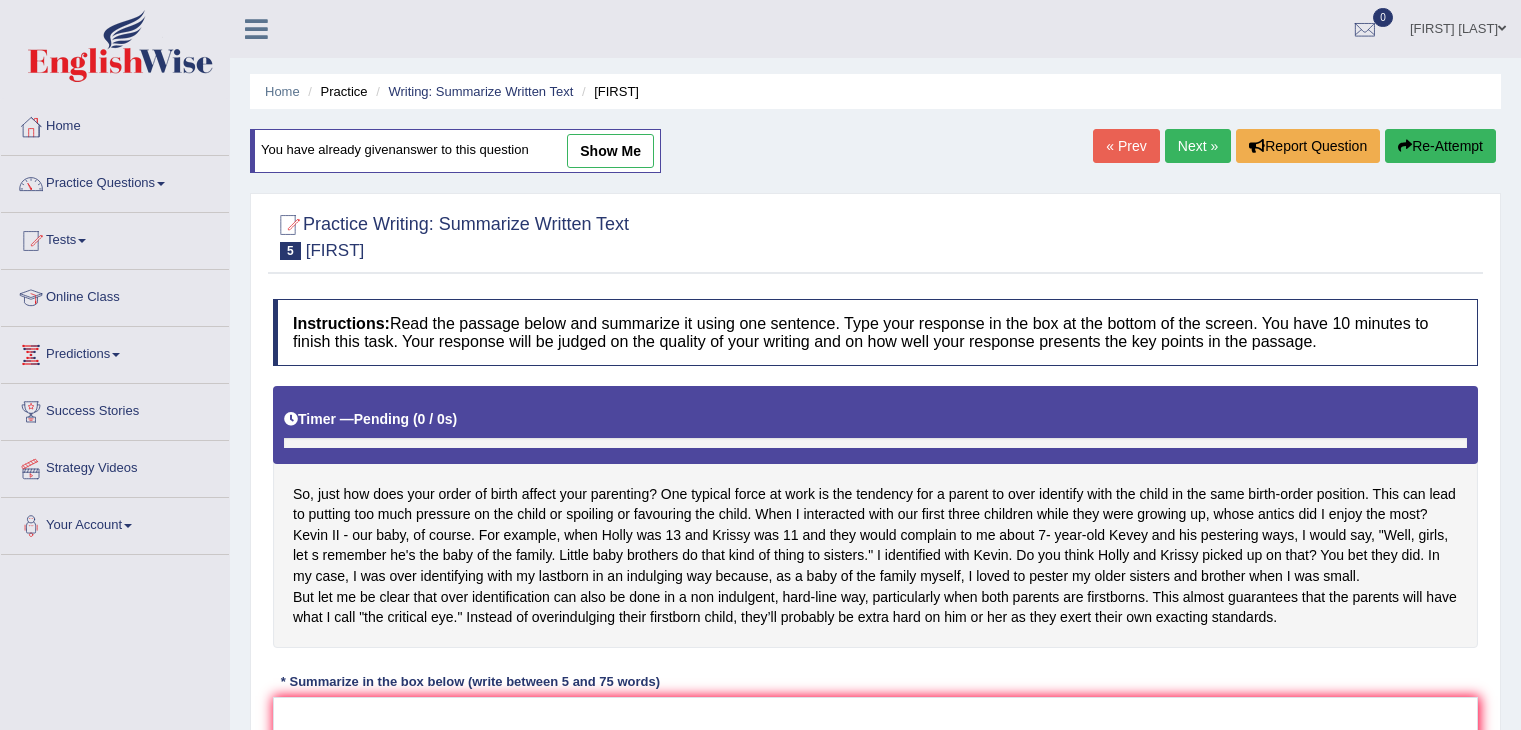 click on "Toggle navigation
Home
Practice Questions   Speaking Practice Read Aloud
Repeat Sentence
Describe Image
Re-tell Lecture
Answer Short Question
Summarize Group Discussion
Respond To A Situation
Writing Practice  Summarize Written Text
Write Essay
Reading Practice  Reading & Writing: Fill In The Blanks
Choose Multiple Answers
Re-order Paragraphs
Fill In The Blanks
Choose Single Answer
Listening Practice  Summarize Spoken Text
Highlight Incorrect Words
Highlight Correct Summary
Select Missing Word
Choose Single Answer
Choose Multiple Answers
Fill In The Blanks
Write From Dictation
Pronunciation
Tests  Take Practice Sectional Test" at bounding box center (760, 365) 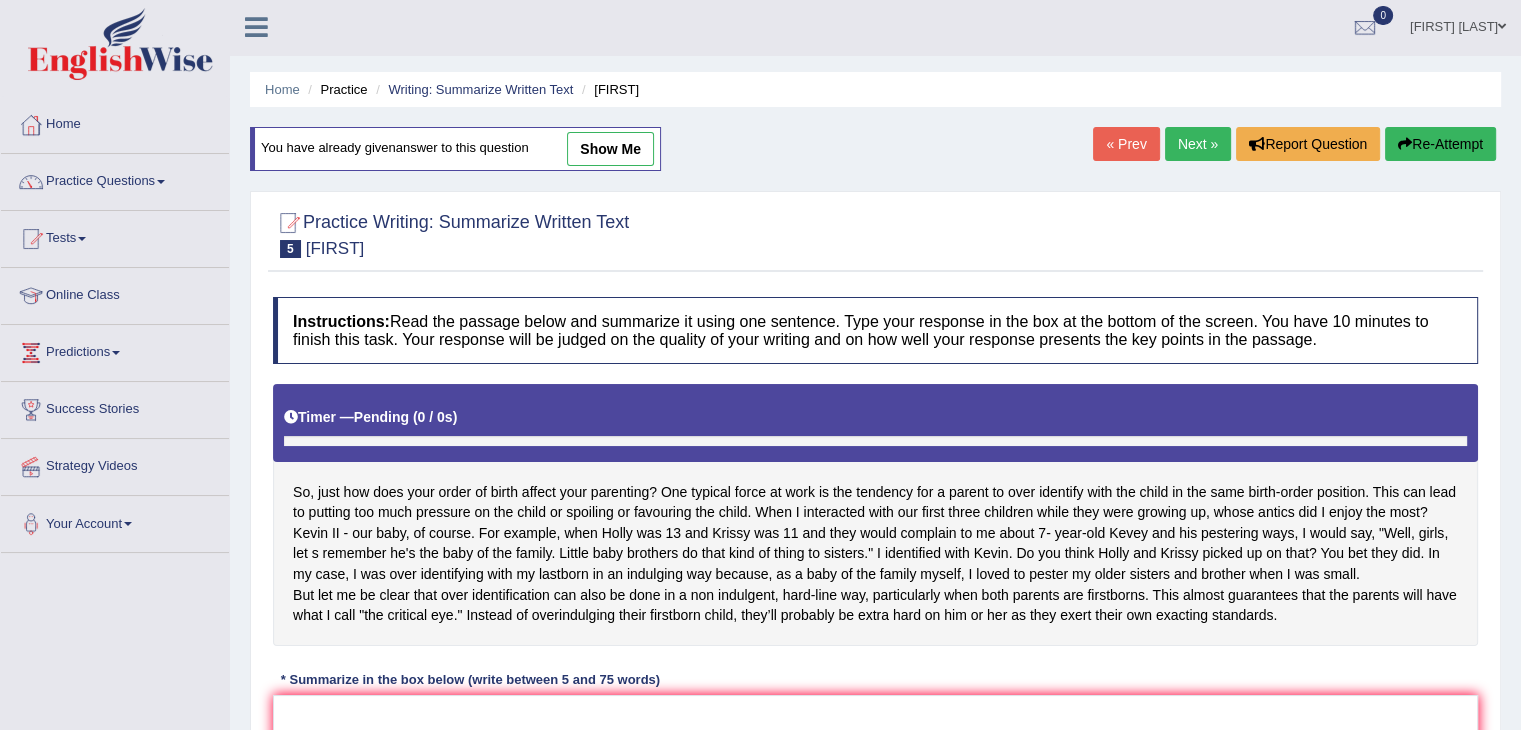 scroll, scrollTop: 2, scrollLeft: 0, axis: vertical 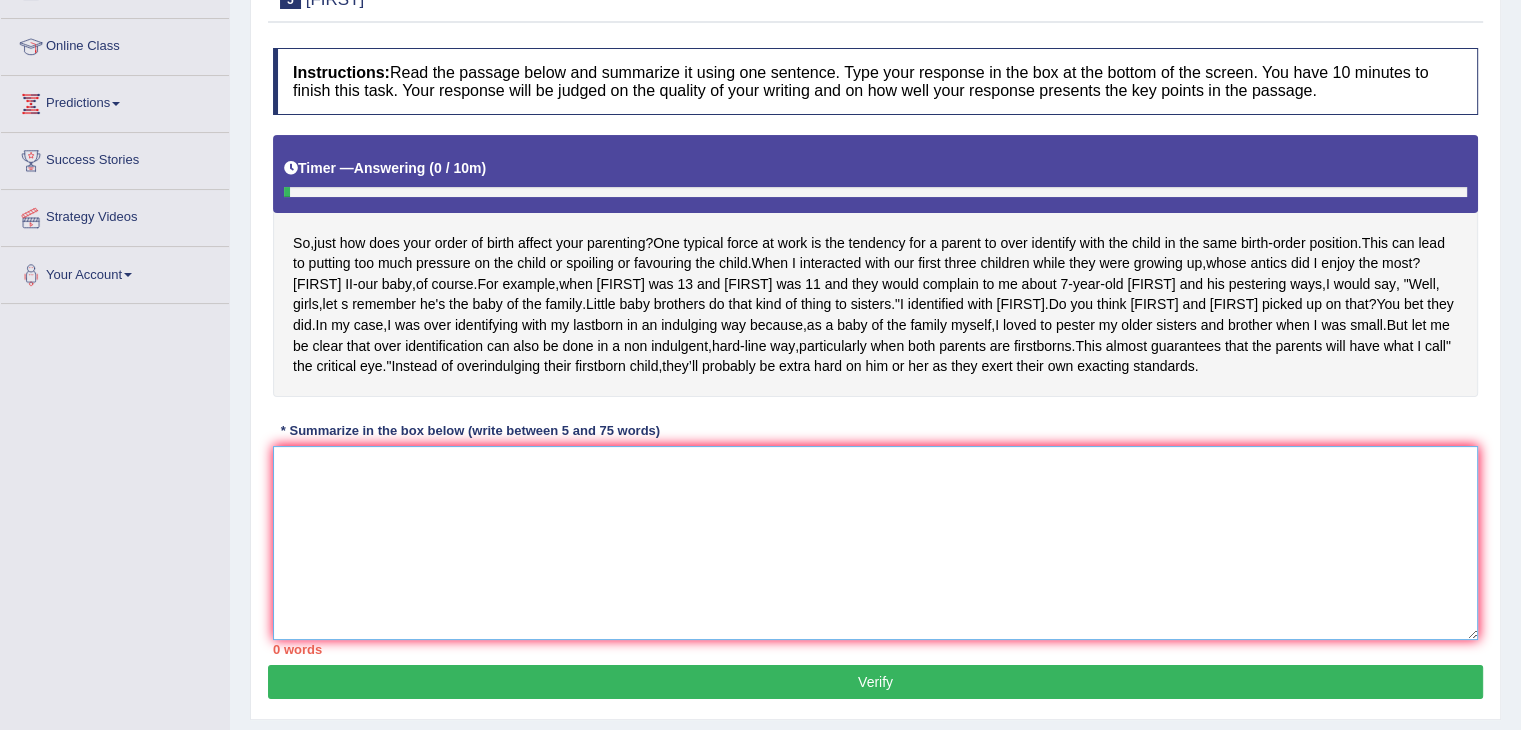 click at bounding box center (875, 543) 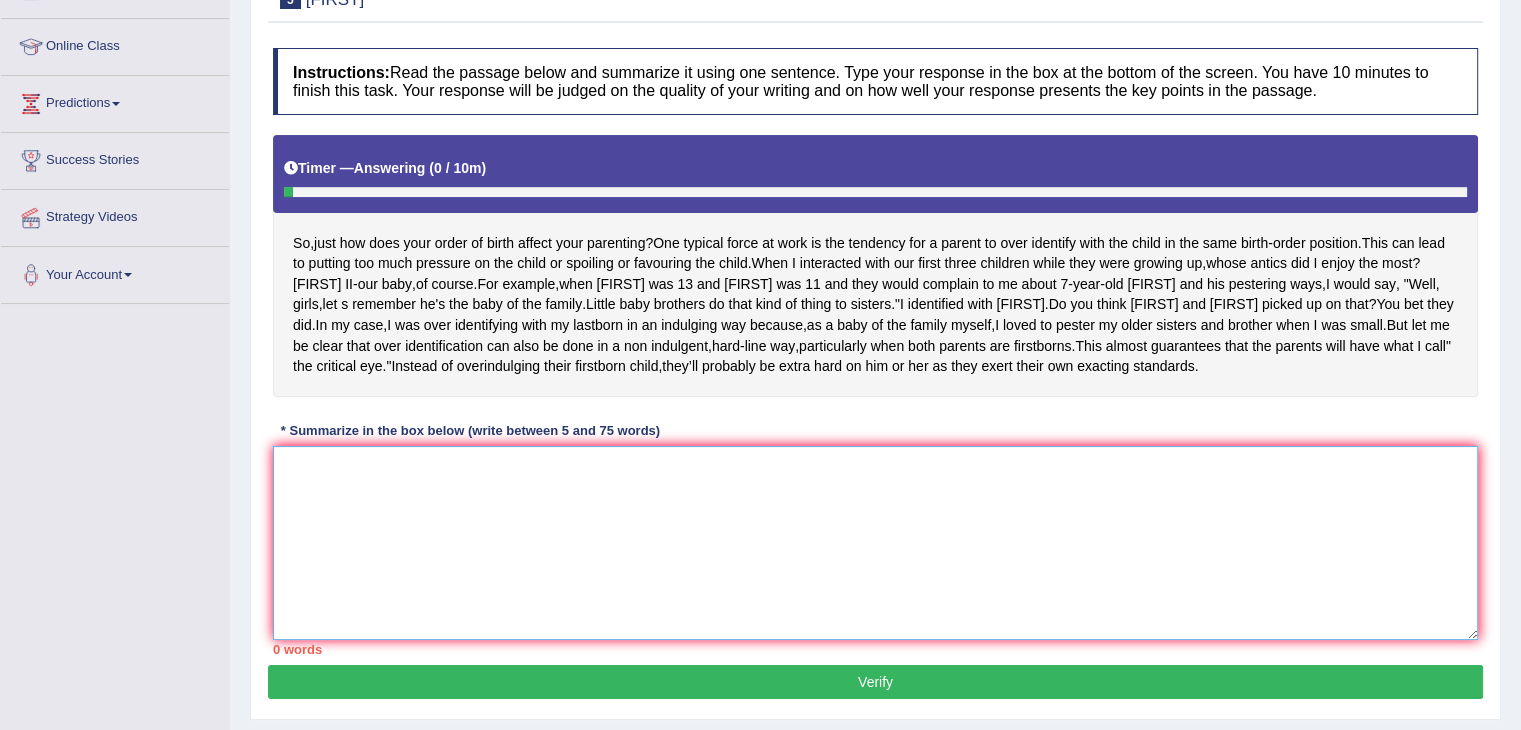 paste on "One typical force at work is the tendency for a parent to over identify with the child in the same birth-order position, and this can lead to putting too much pressure on the child or spoiling or favouring the child, moreover, in my case, i was over identifying with lastborn in an indulging way because, as a baby of the family myself." 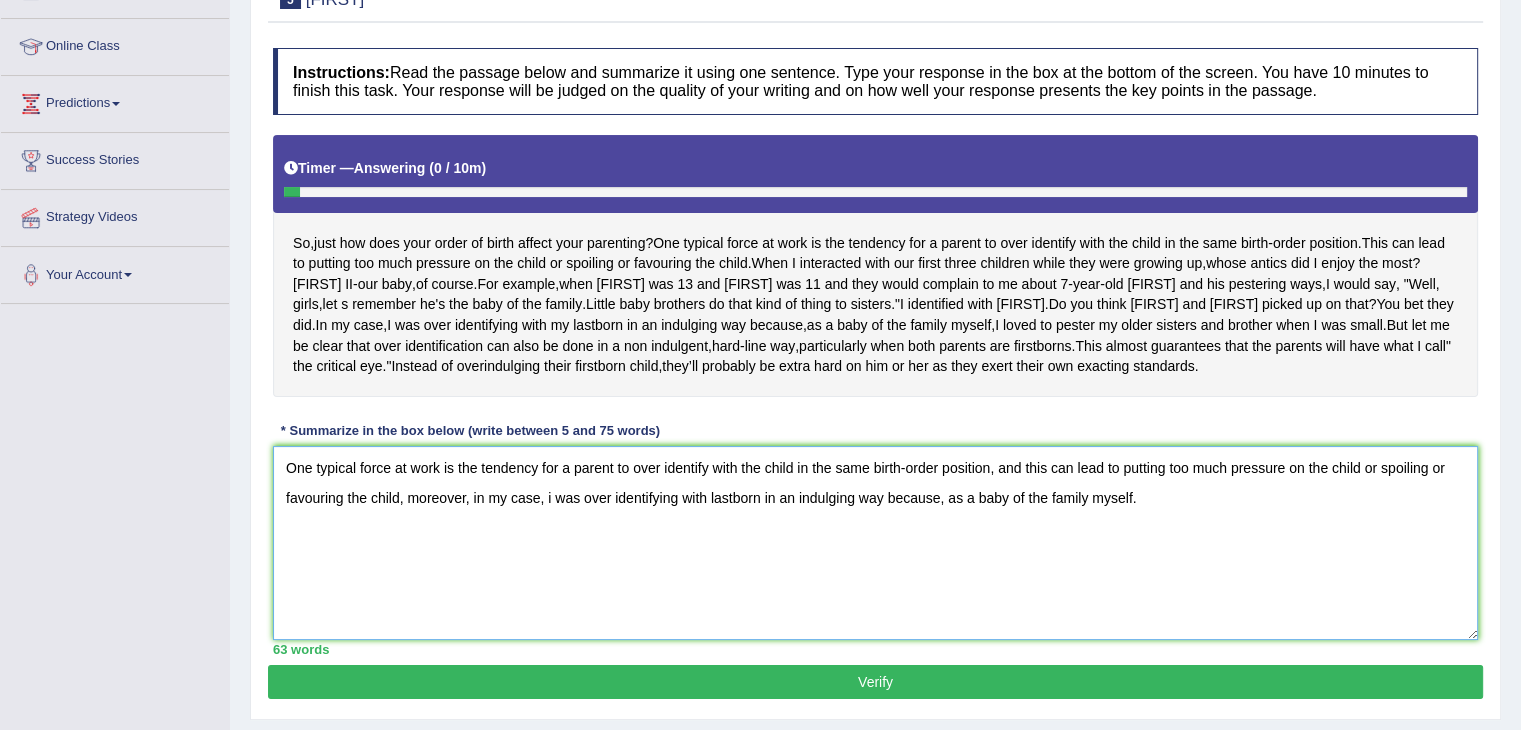 click on "One typical force at work is the tendency for a parent to over identify with the child in the same birth-order position, and this can lead to putting too much pressure on the child or spoiling or favouring the child, moreover, in my case, i was over identifying with lastborn in an indulging way because, as a baby of the family myself." at bounding box center (875, 543) 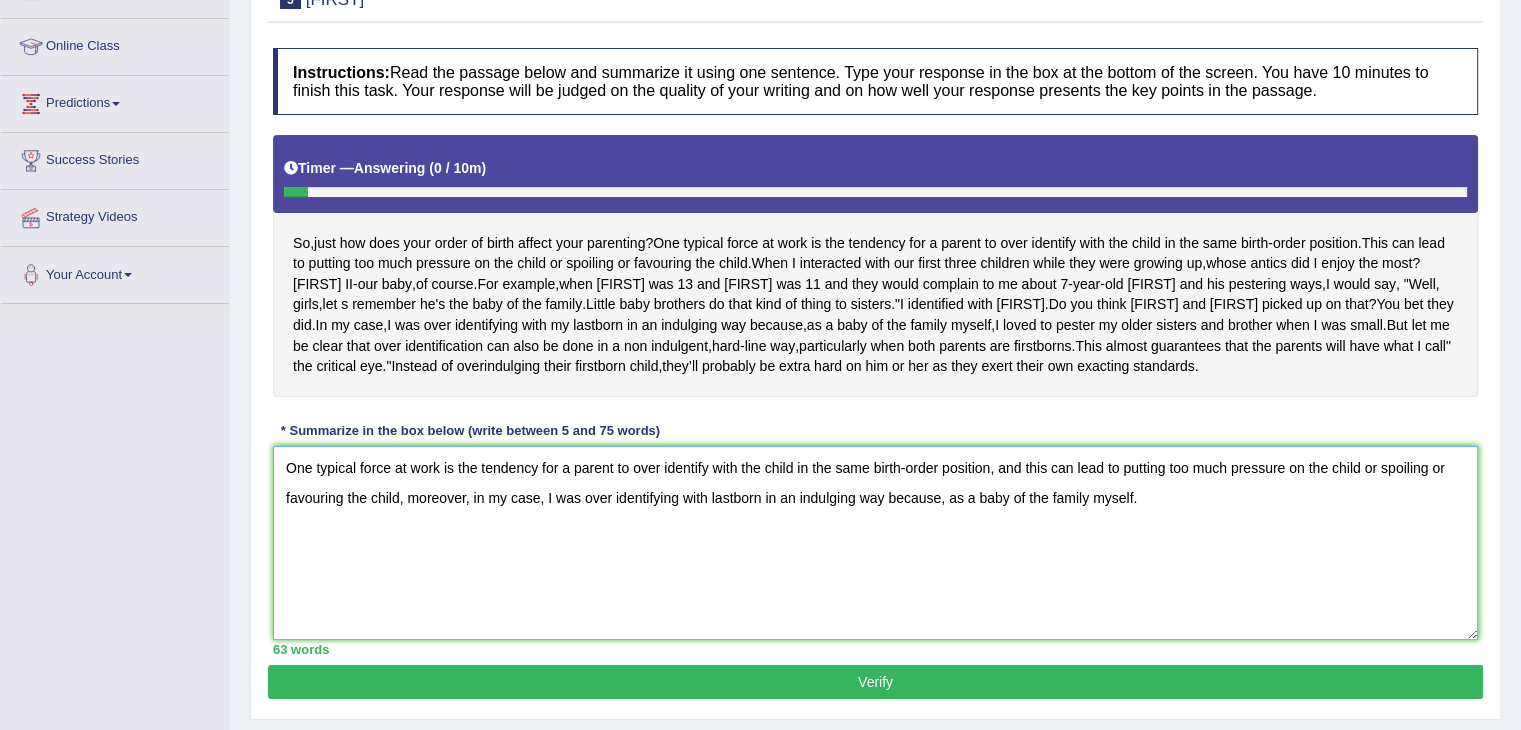 click on "One typical force at work is the tendency for a parent to over identify with the child in the same birth-order position, and this can lead to putting too much pressure on the child or spoiling or favouring the child, moreover, in my case, I was over identifying with lastborn in an indulging way because, as a baby of the family myself." at bounding box center [875, 543] 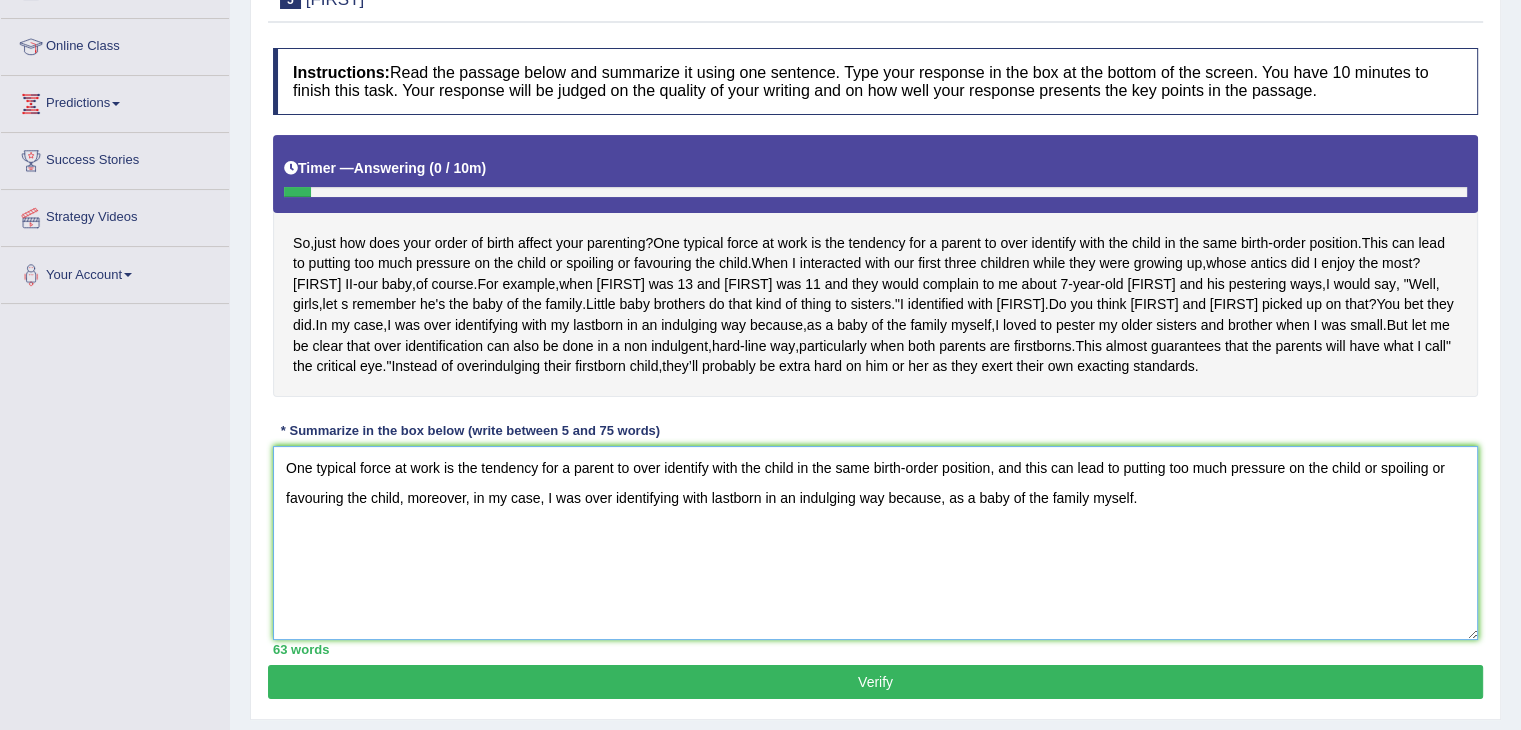 click on "One typical force at work is the tendency for a parent to over identify with the child in the same birth-order position, and this can lead to putting too much pressure on the child or spoiling or favouring the child, moreover, in my case, I was over identifying with lastborn in an indulging way because, as a baby of the family myself." at bounding box center [875, 543] 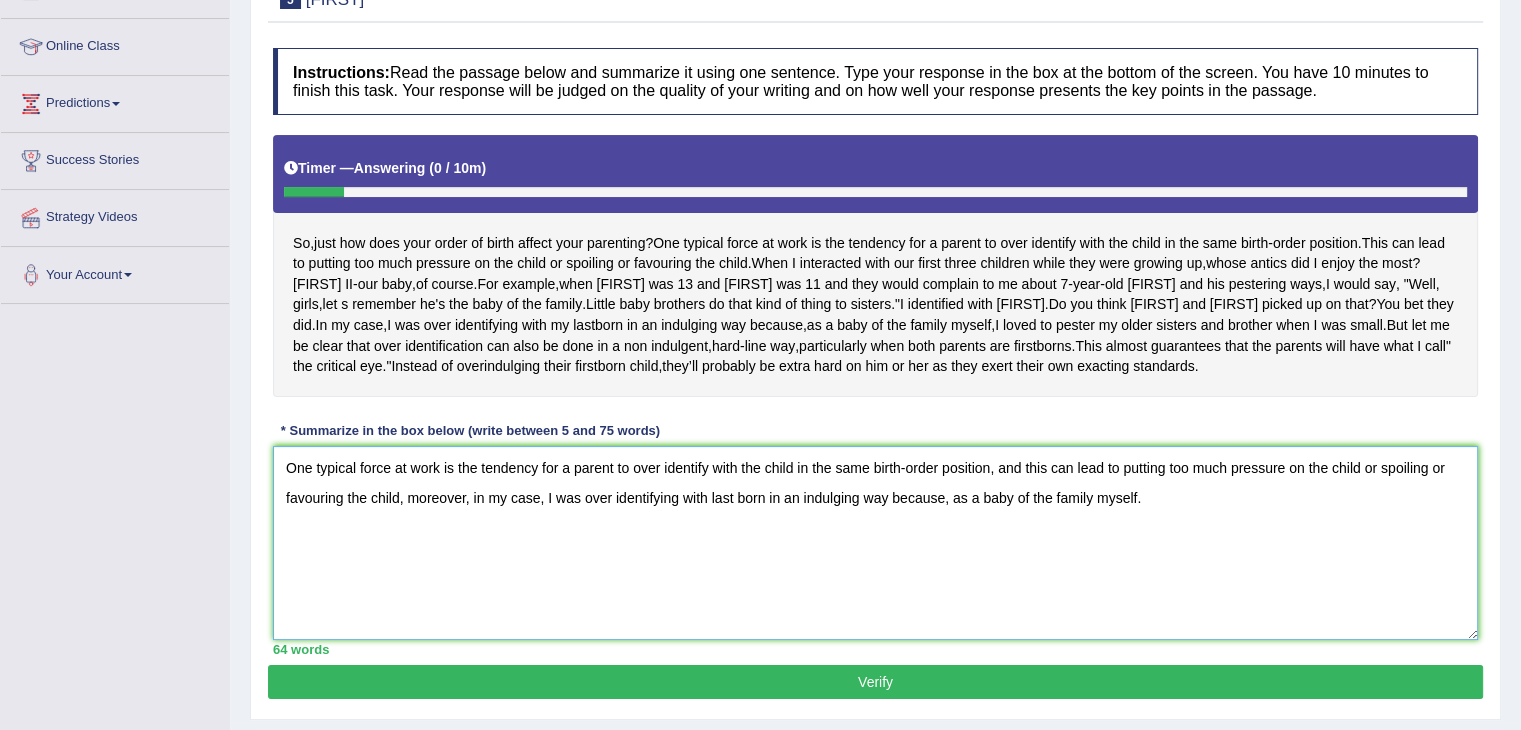 type on "One typical force at work is the tendency for a parent to over identify with the child in the same birth-order position, and this can lead to putting too much pressure on the child or spoiling or favouring the child, moreover, in my case, I was over identifying with last born in an indulging way because, as a baby of the family myself." 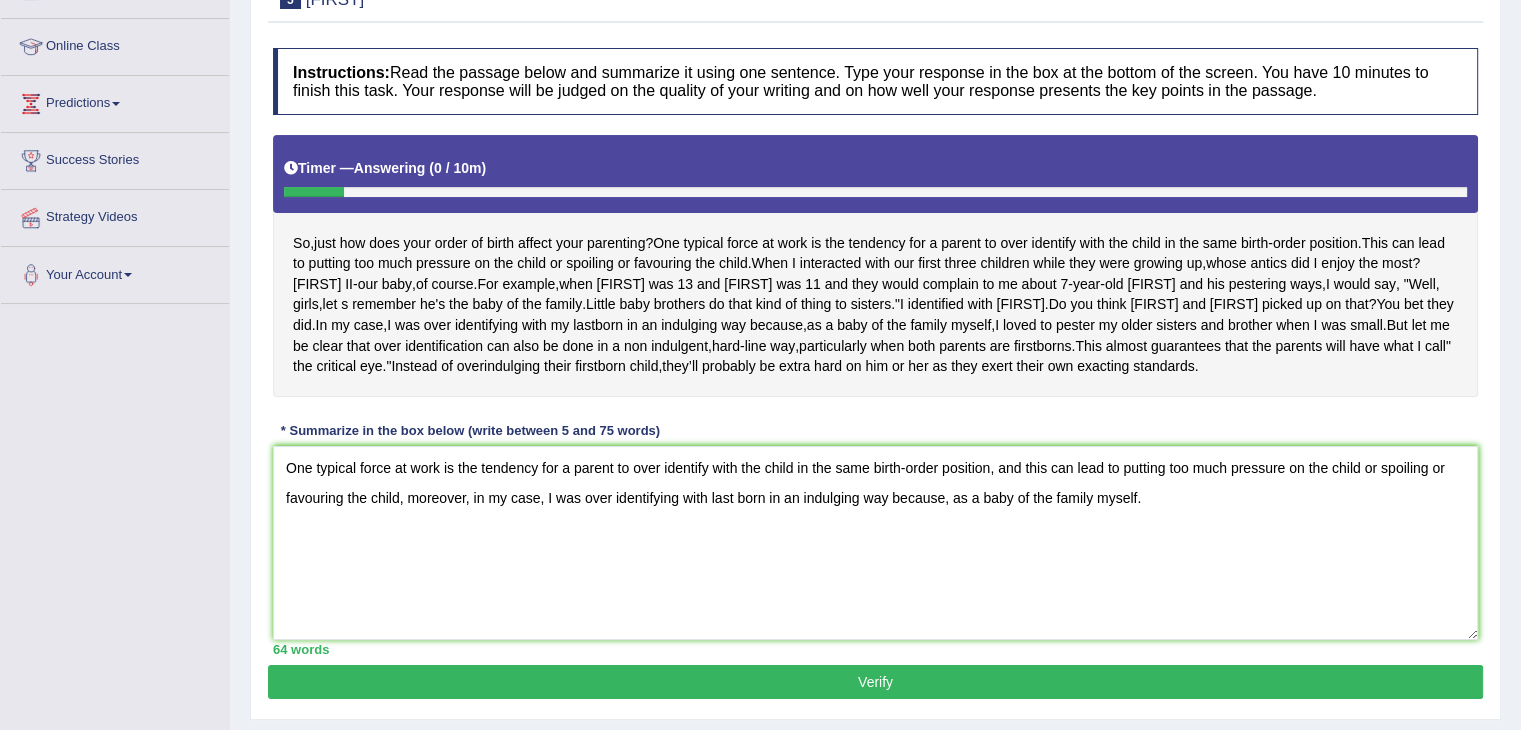 click on "Verify" at bounding box center [875, 682] 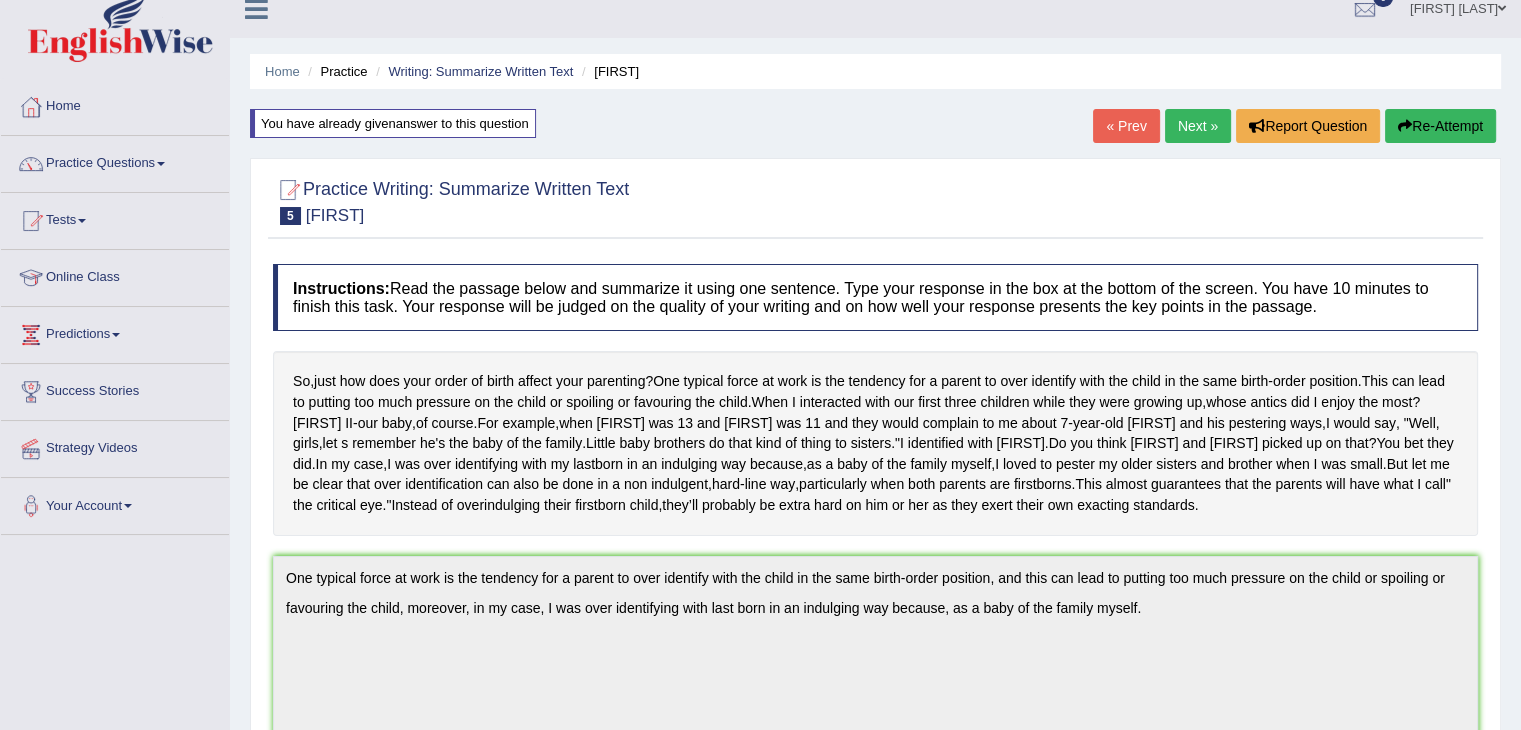 scroll, scrollTop: 0, scrollLeft: 0, axis: both 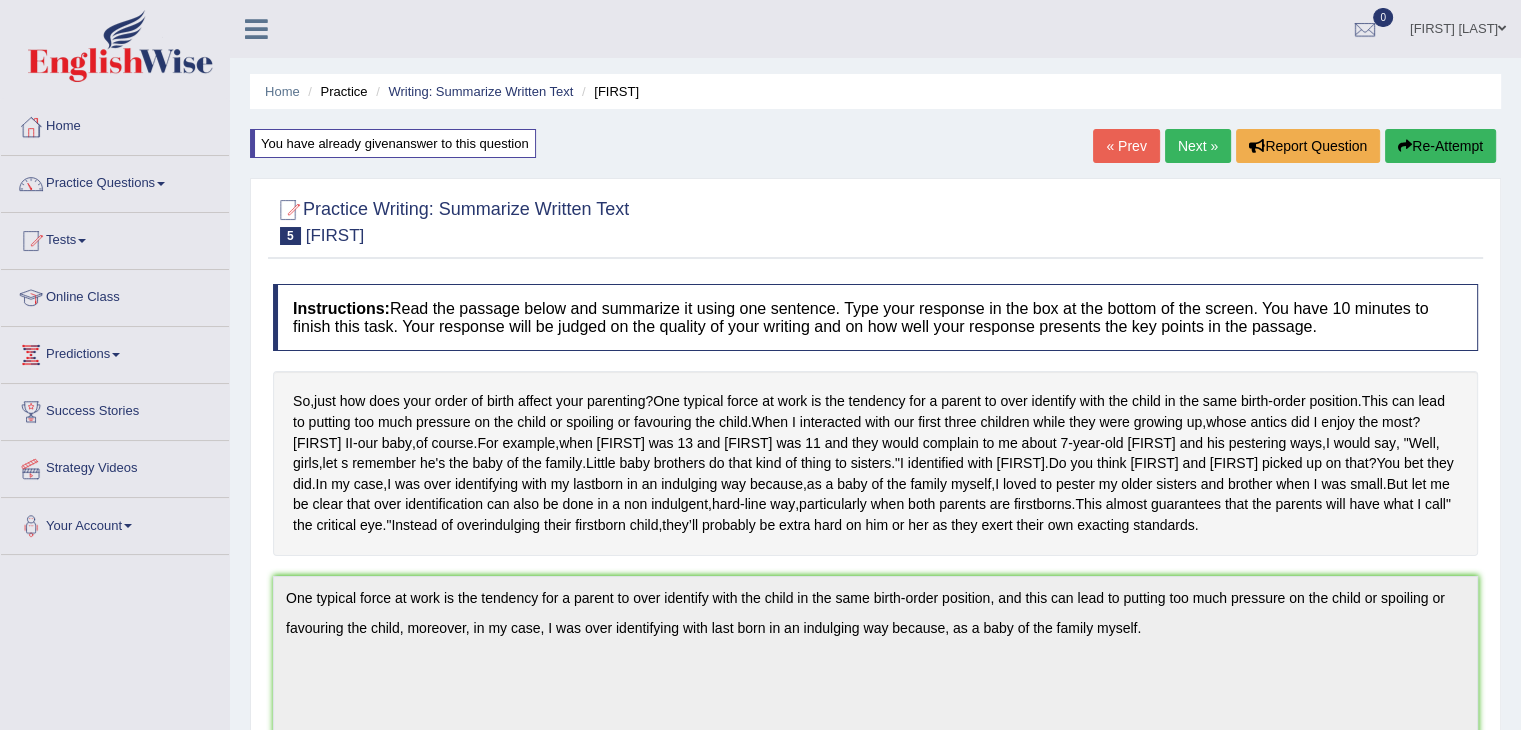 click on "Practice Questions" at bounding box center (115, 181) 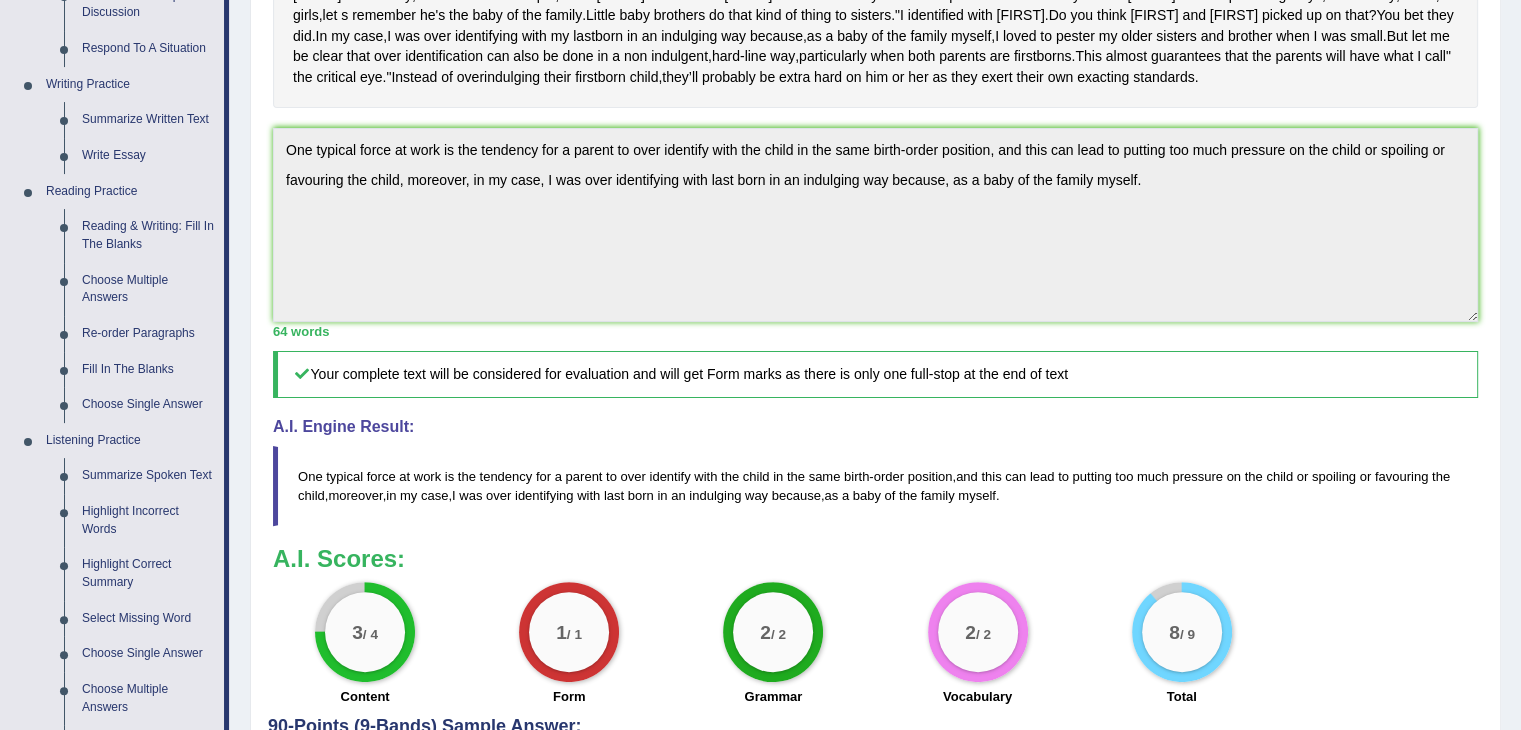 scroll, scrollTop: 458, scrollLeft: 0, axis: vertical 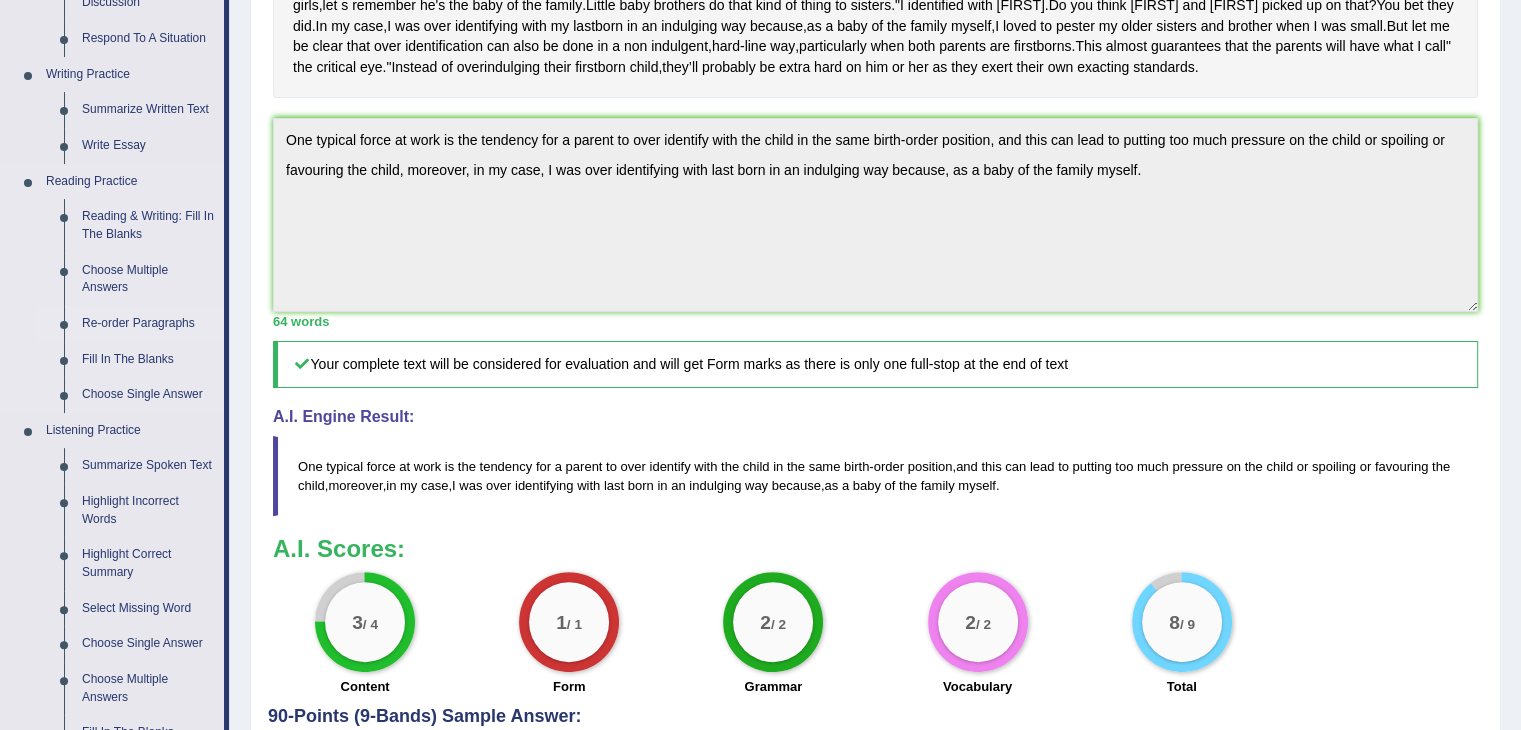 click on "Re-order Paragraphs" at bounding box center [148, 324] 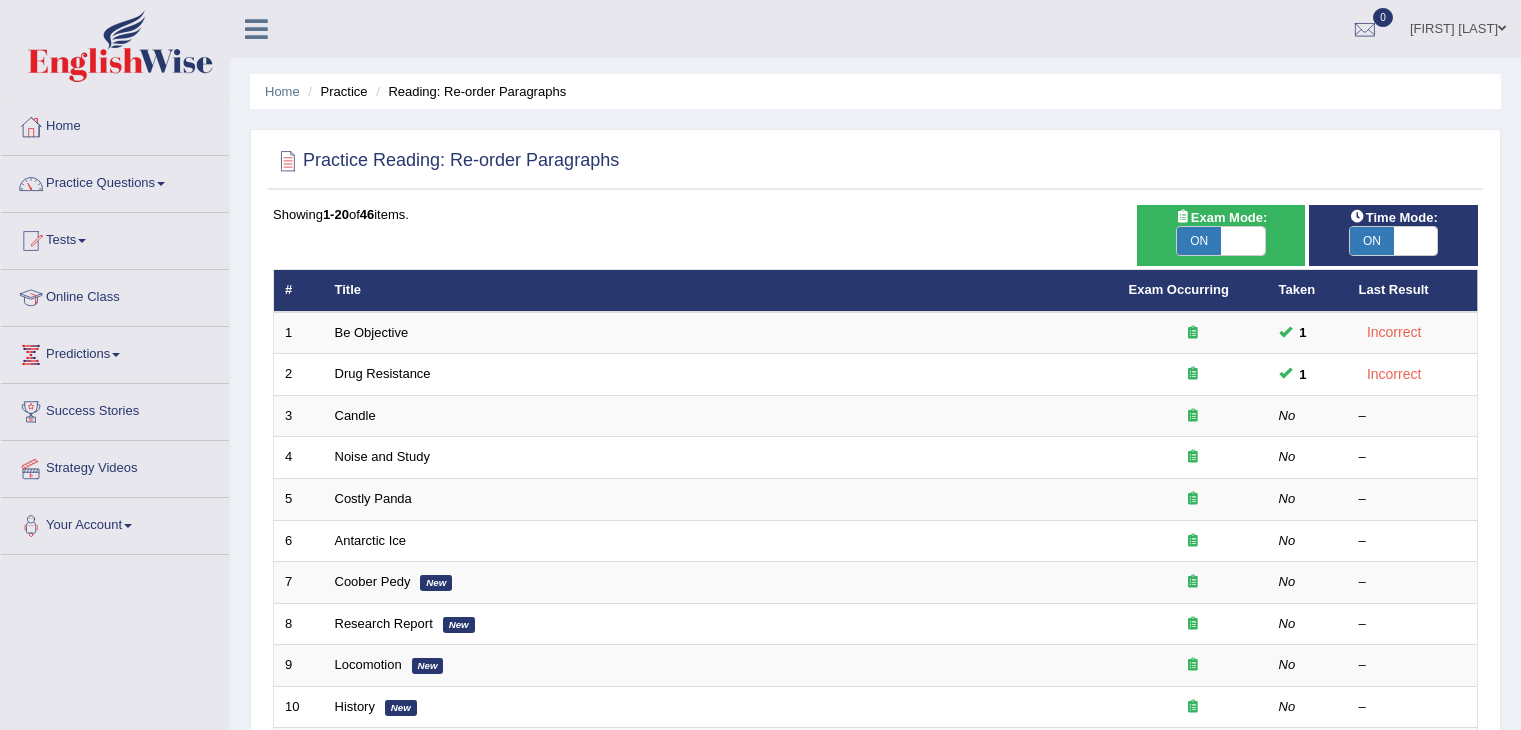 scroll, scrollTop: 0, scrollLeft: 0, axis: both 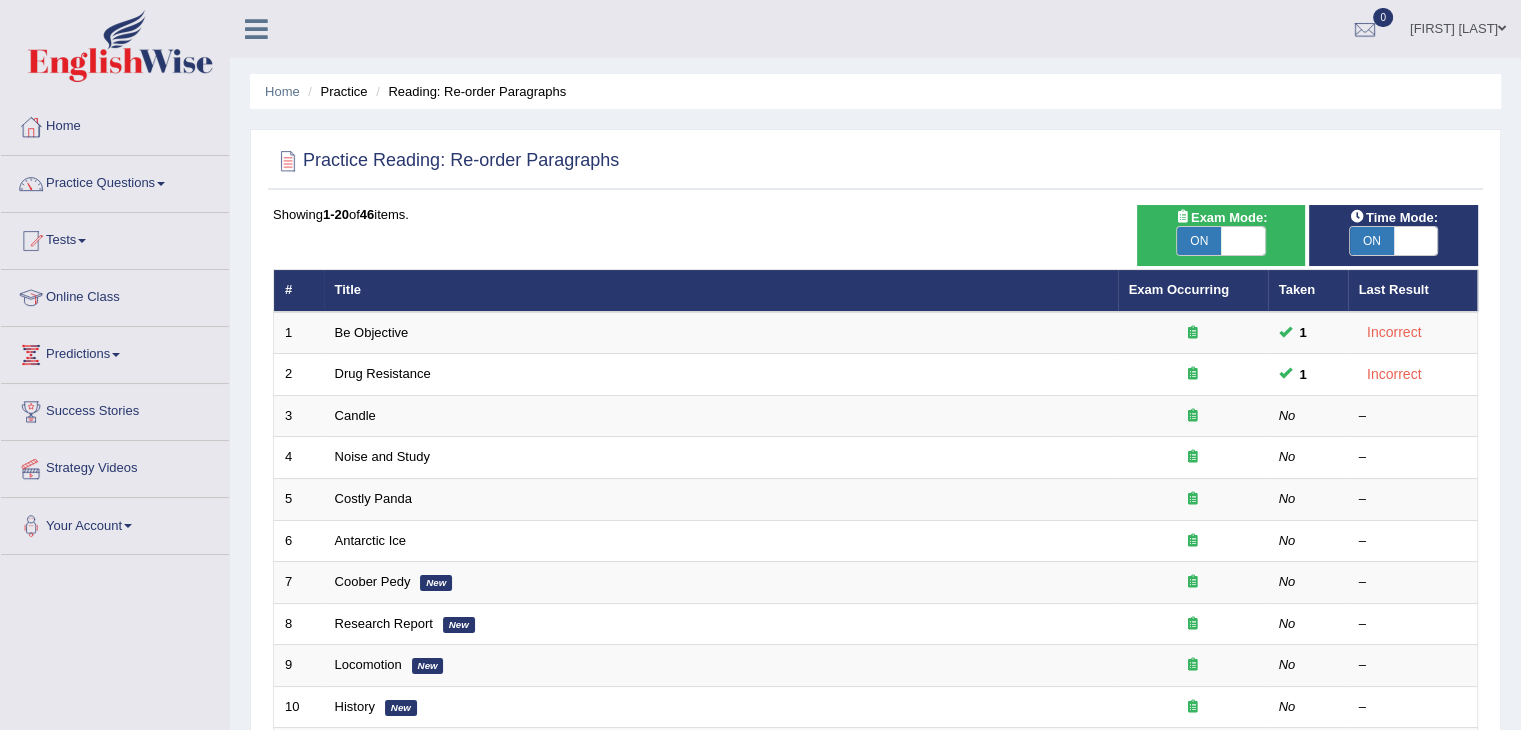 click on "ON" at bounding box center (1372, 241) 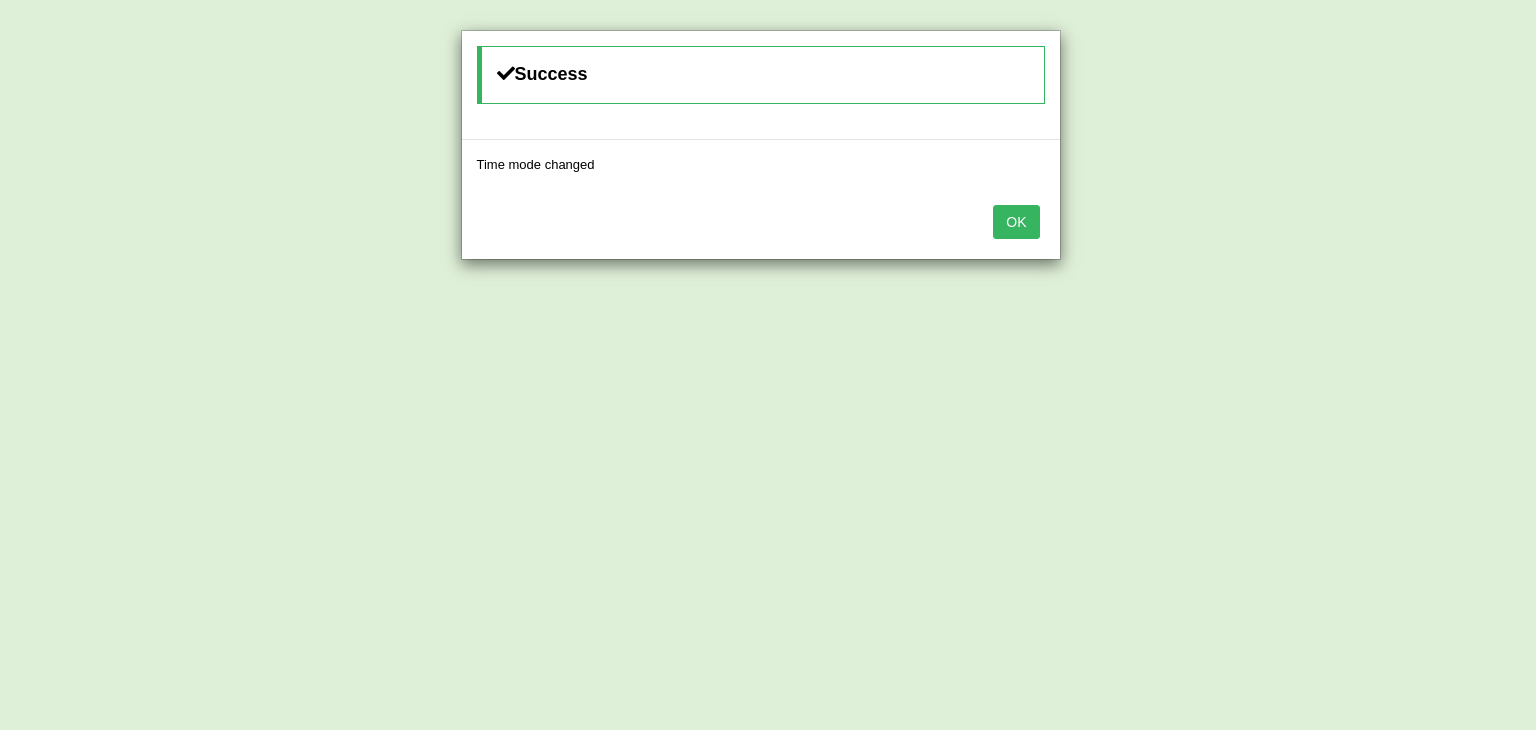 click on "OK" at bounding box center (1016, 222) 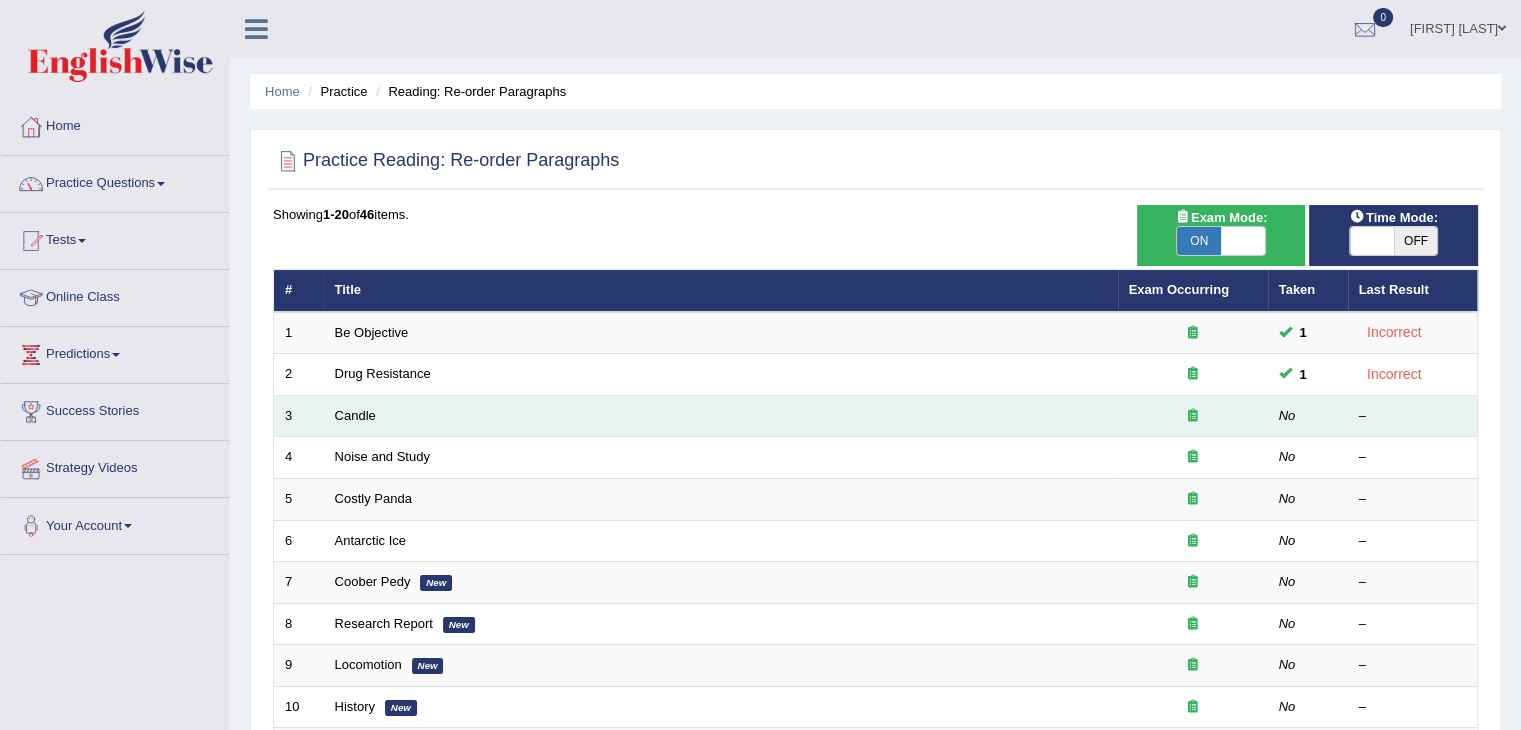 click on "Candle" at bounding box center [721, 416] 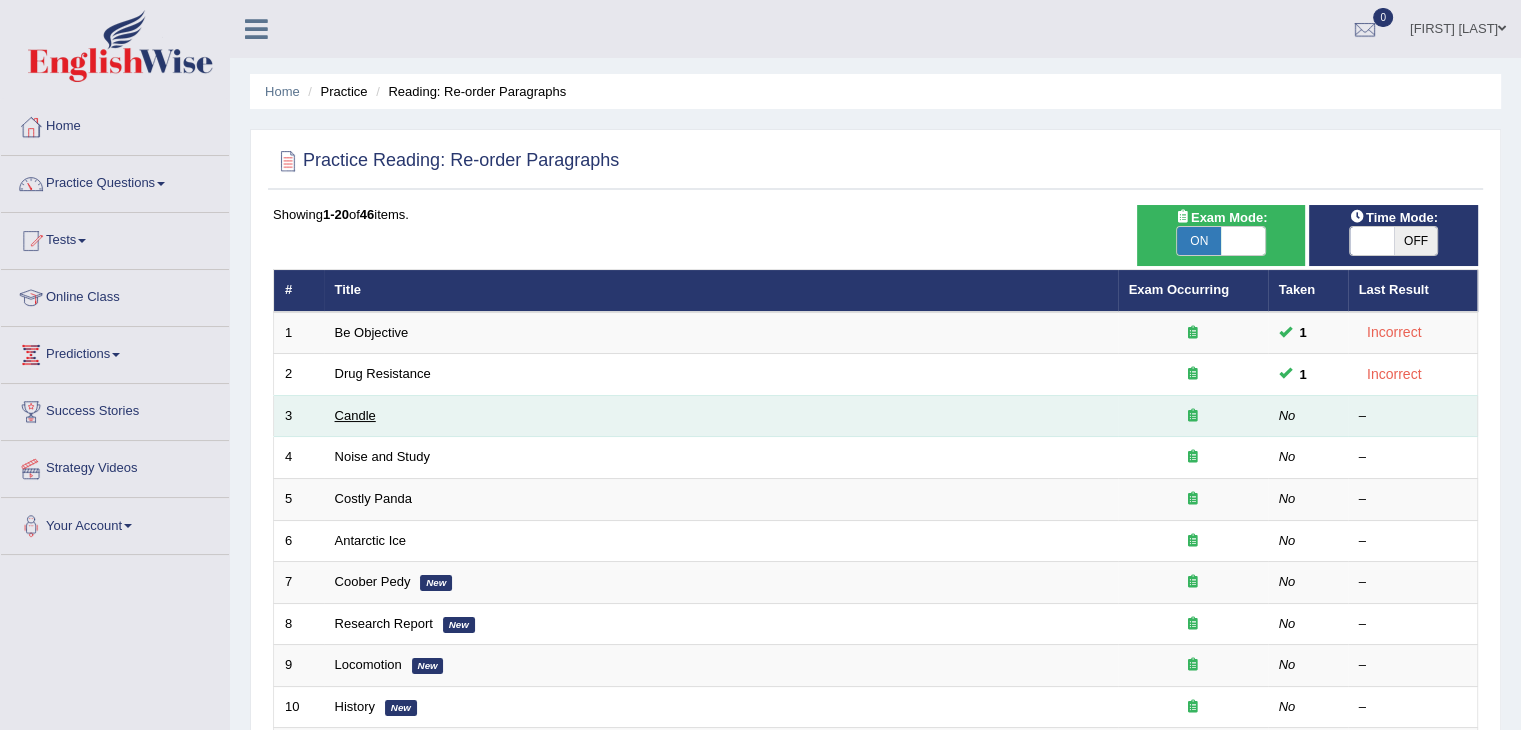 click on "Candle" at bounding box center [355, 415] 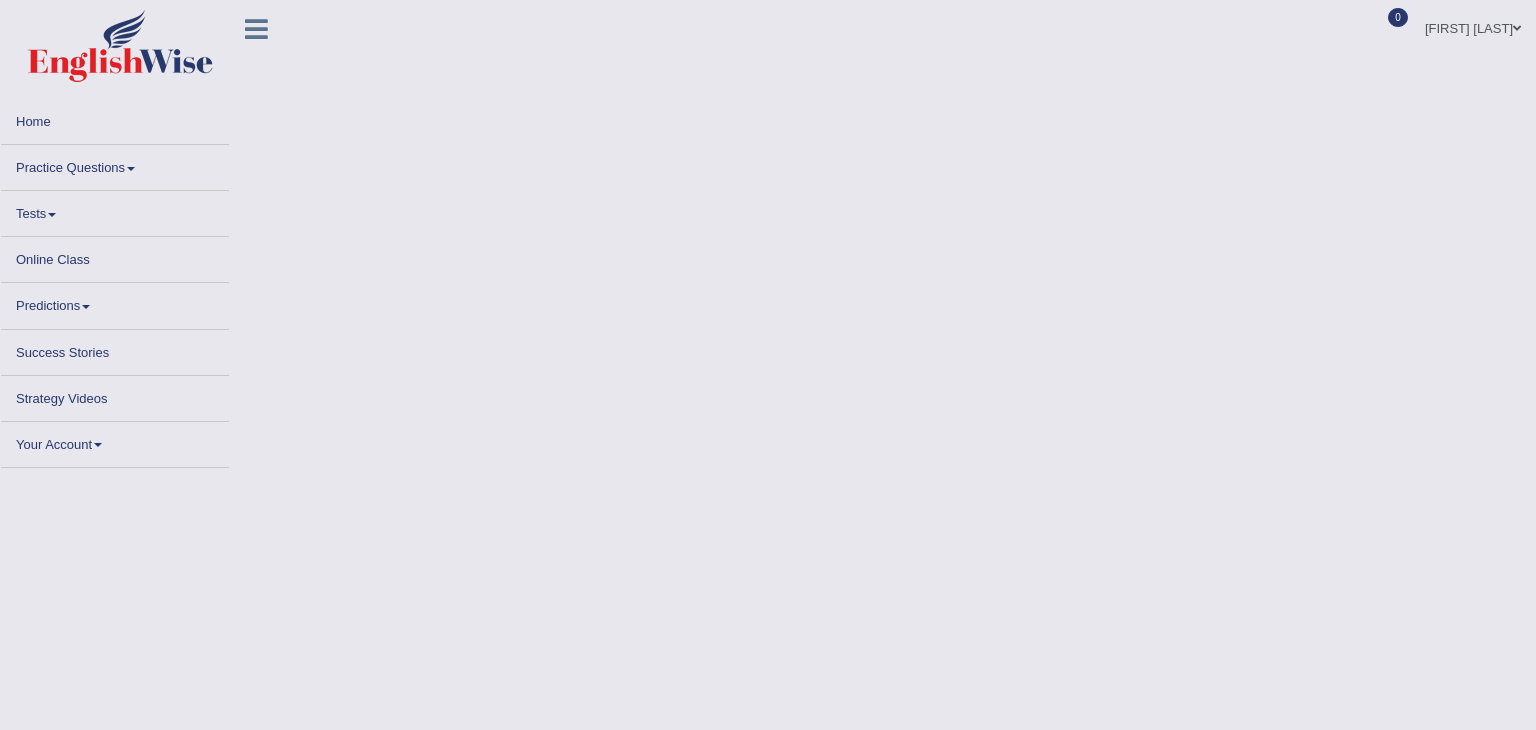 scroll, scrollTop: 0, scrollLeft: 0, axis: both 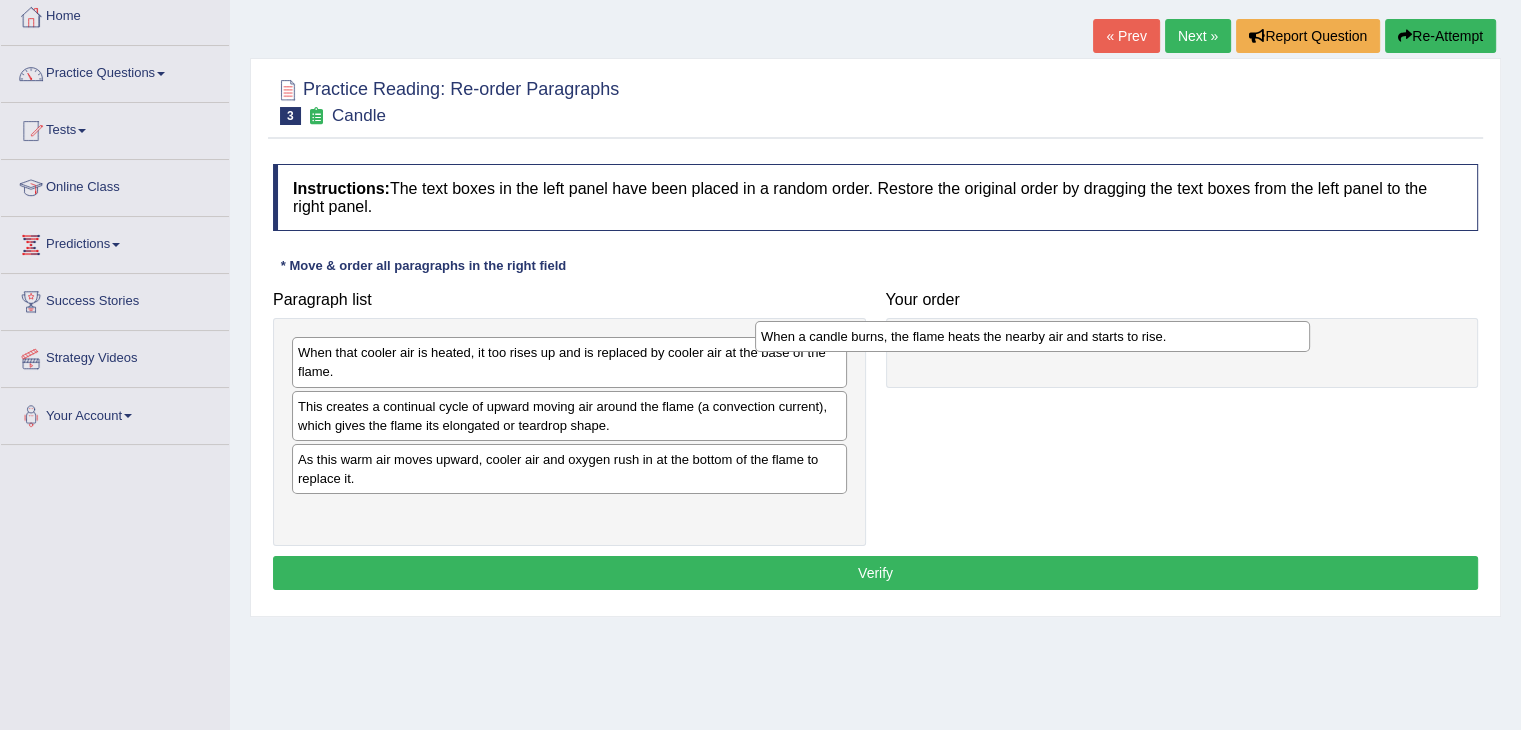 drag, startPoint x: 725, startPoint y: 403, endPoint x: 1206, endPoint y: 334, distance: 485.92386 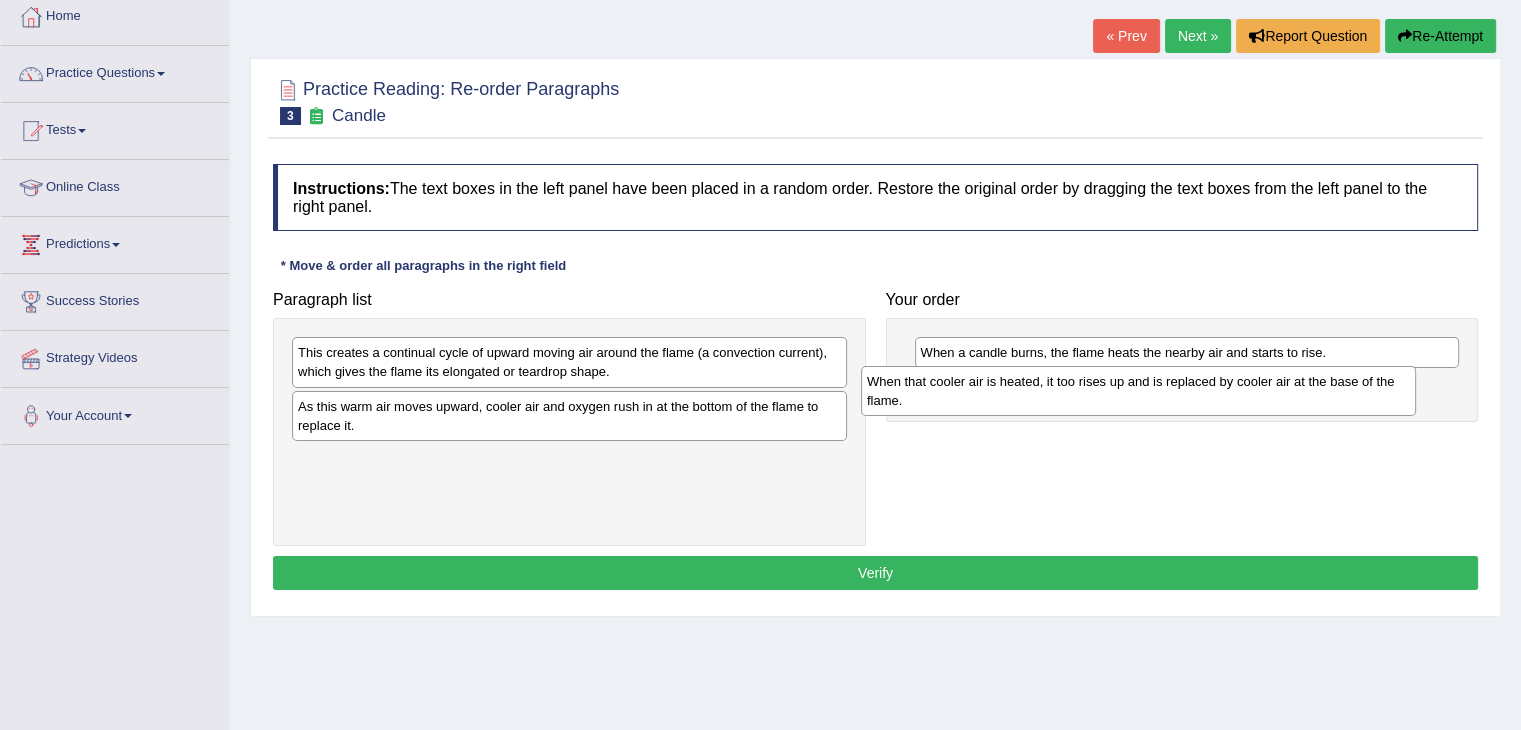 drag, startPoint x: 722, startPoint y: 352, endPoint x: 1300, endPoint y: 381, distance: 578.72705 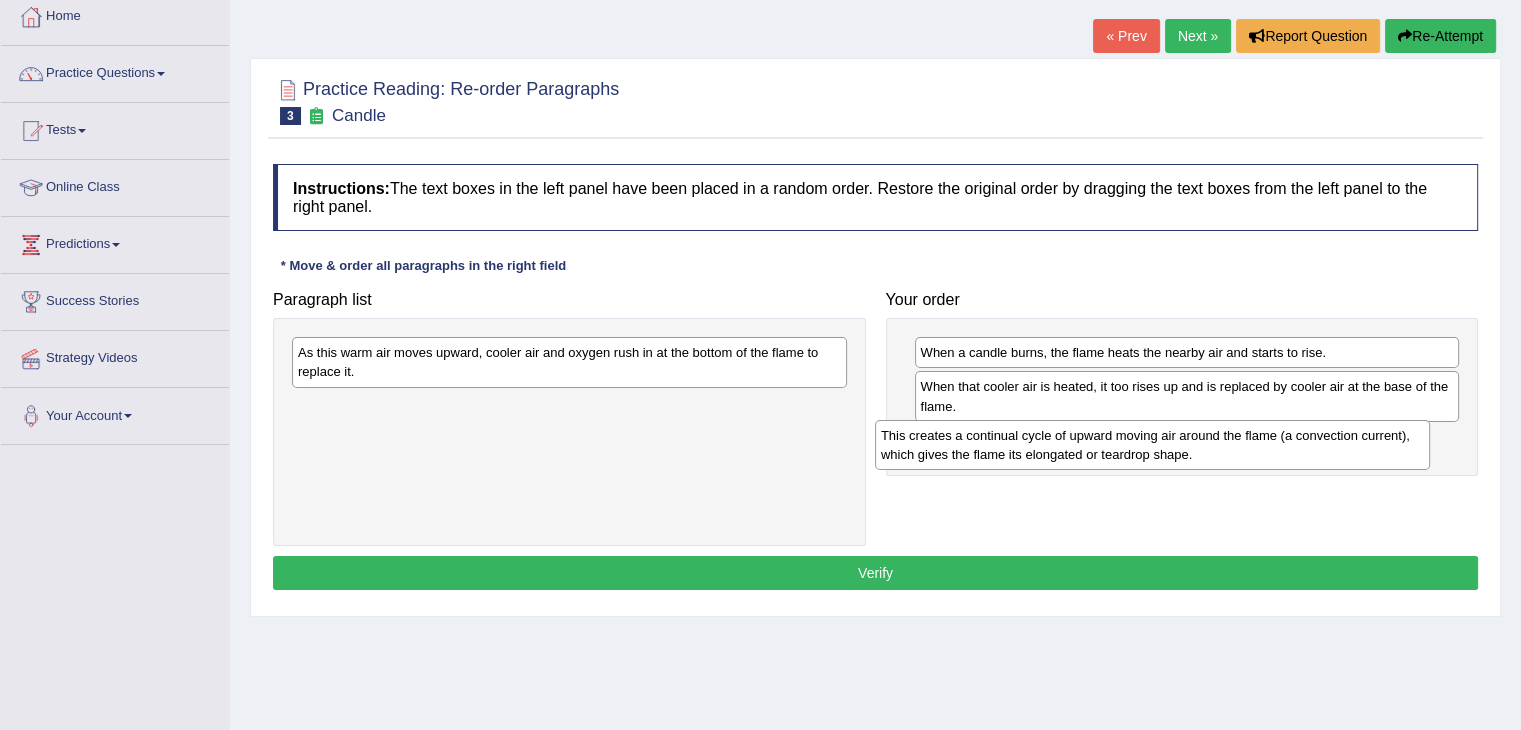 drag, startPoint x: 701, startPoint y: 347, endPoint x: 1284, endPoint y: 429, distance: 588.73846 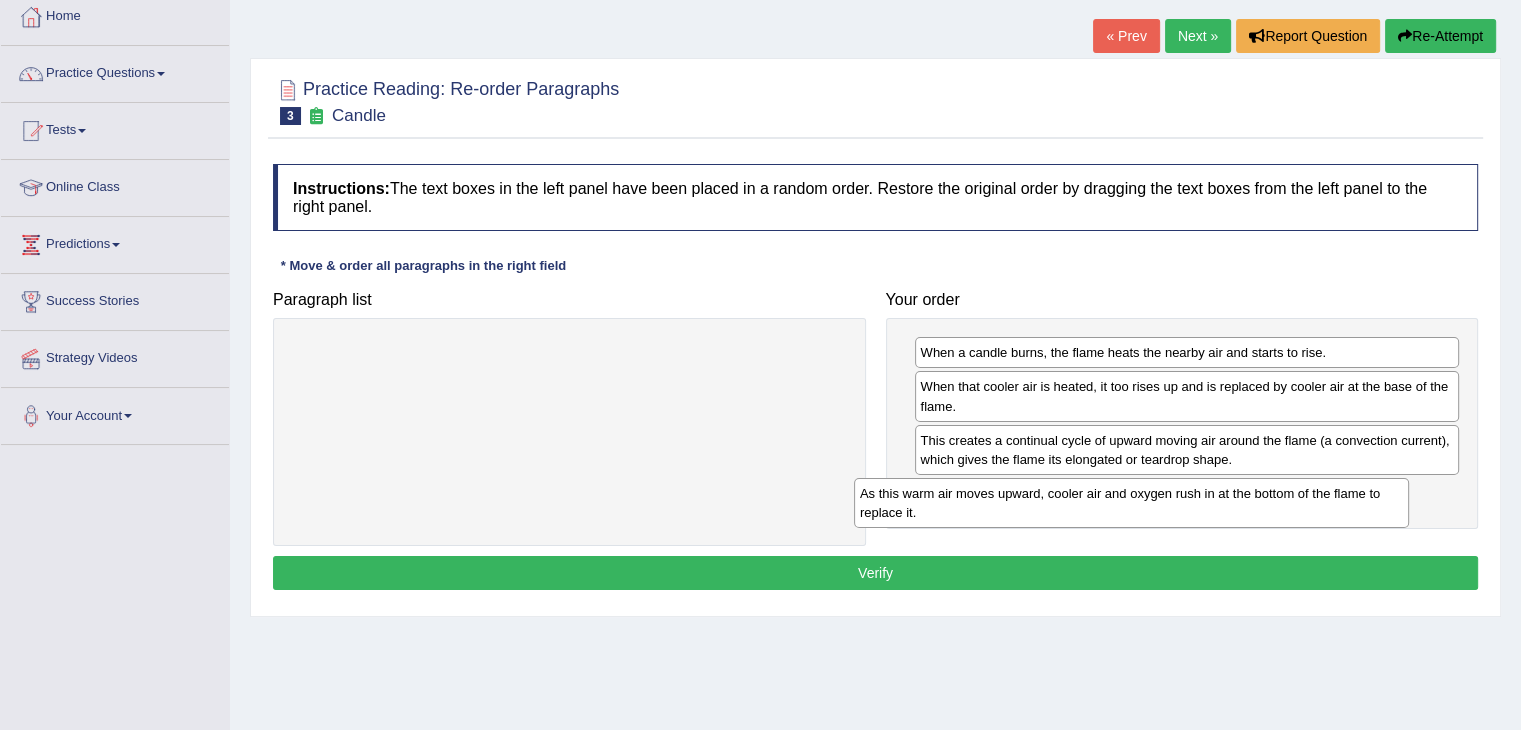 drag, startPoint x: 588, startPoint y: 344, endPoint x: 1153, endPoint y: 481, distance: 581.3725 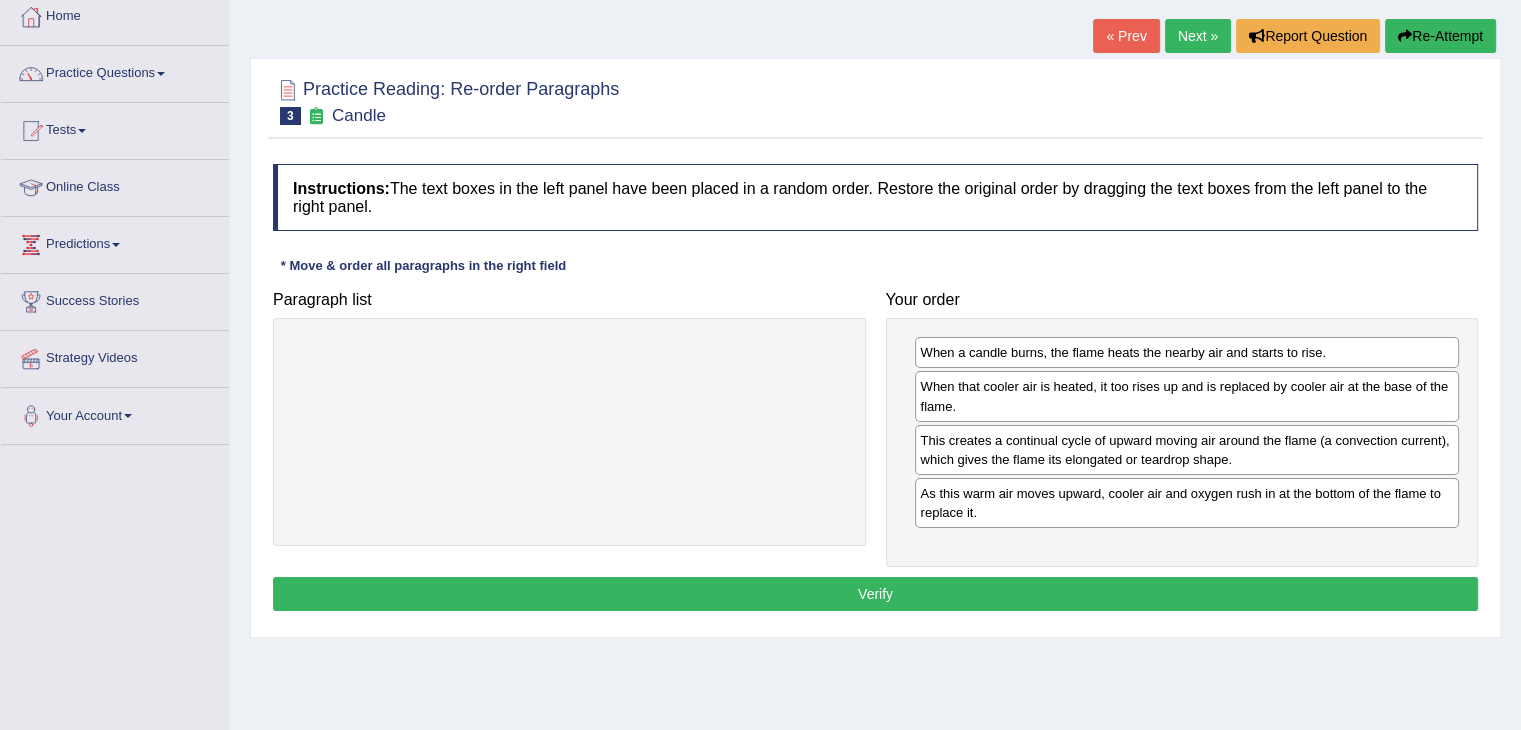 click on "Verify" at bounding box center [875, 594] 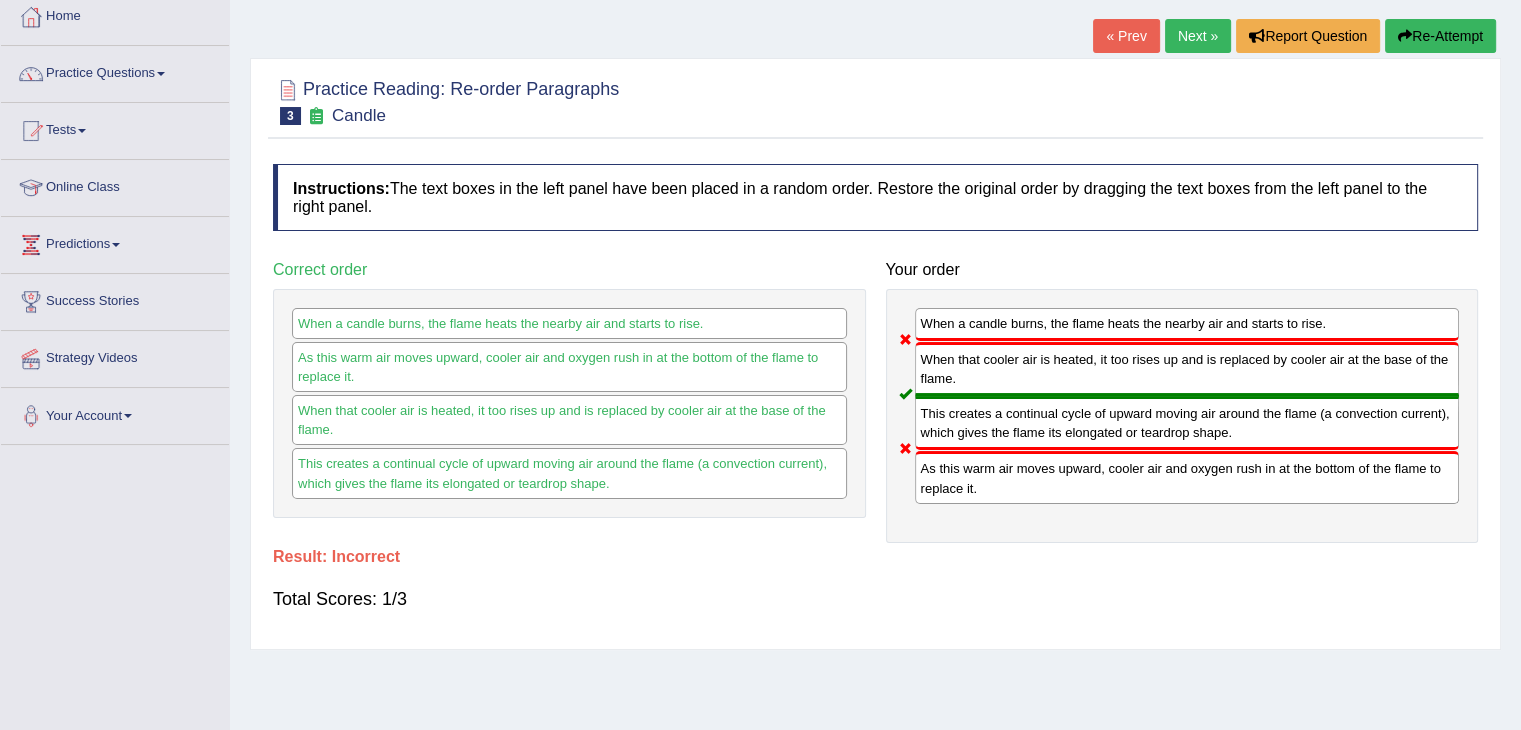 click on "Next »" at bounding box center (1198, 36) 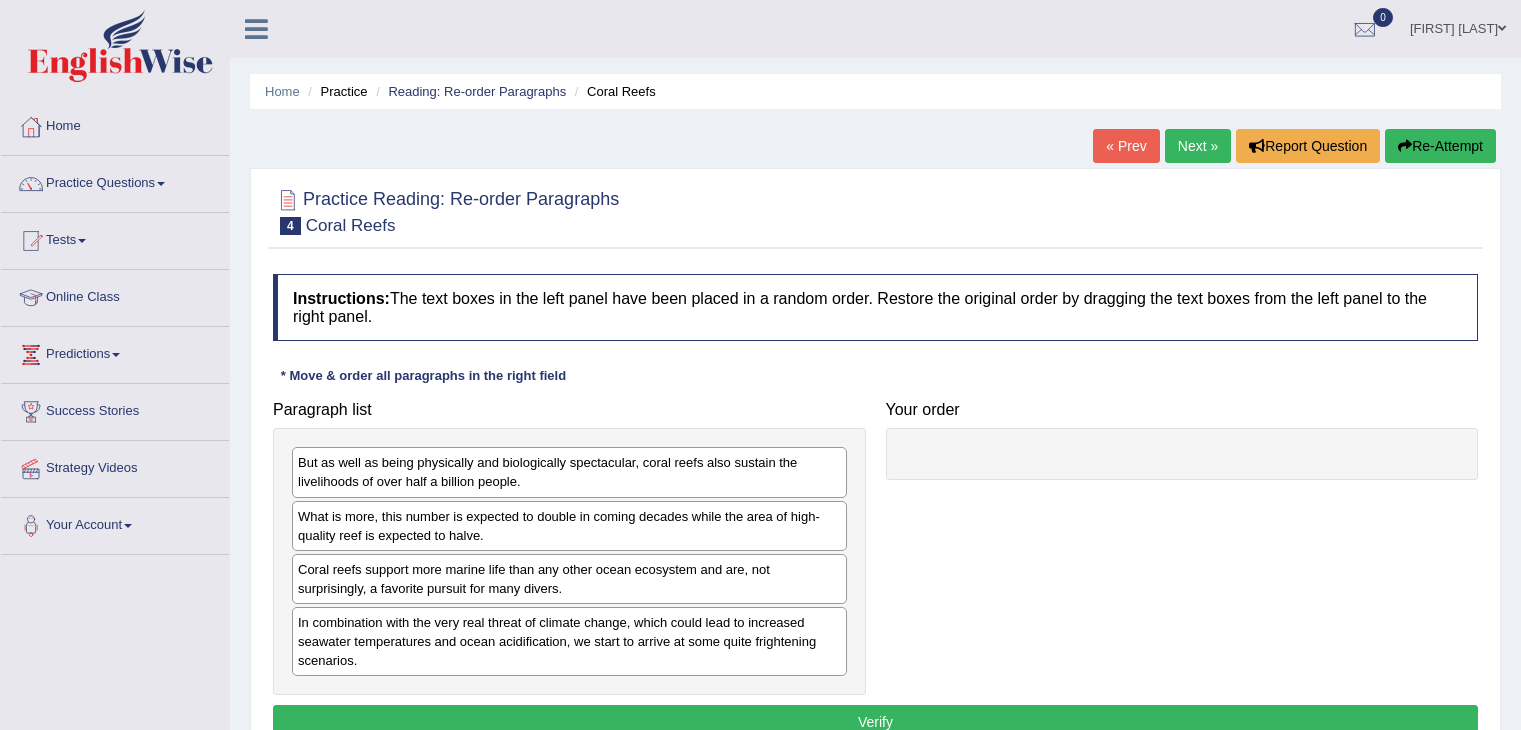 scroll, scrollTop: 0, scrollLeft: 0, axis: both 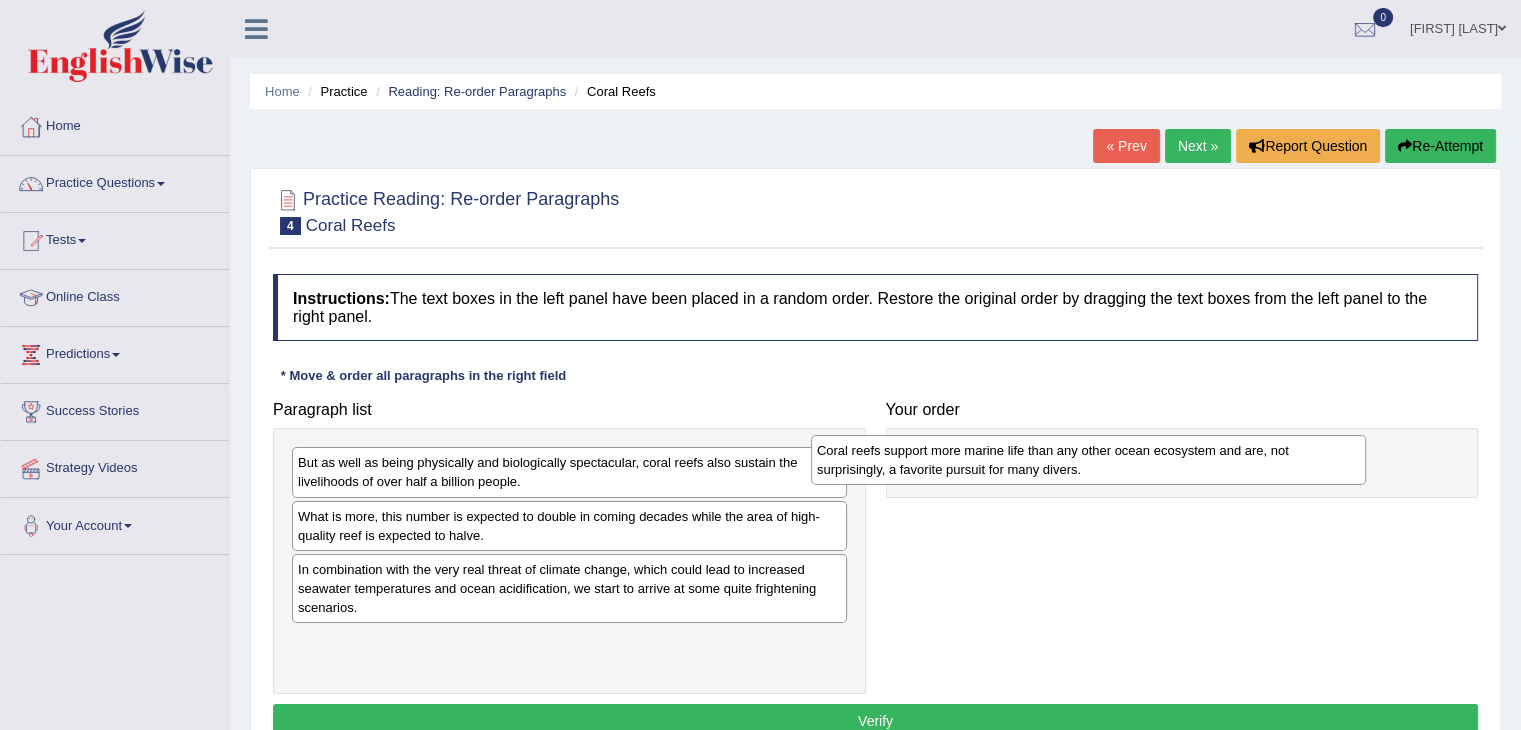 drag, startPoint x: 450, startPoint y: 566, endPoint x: 988, endPoint y: 446, distance: 551.22046 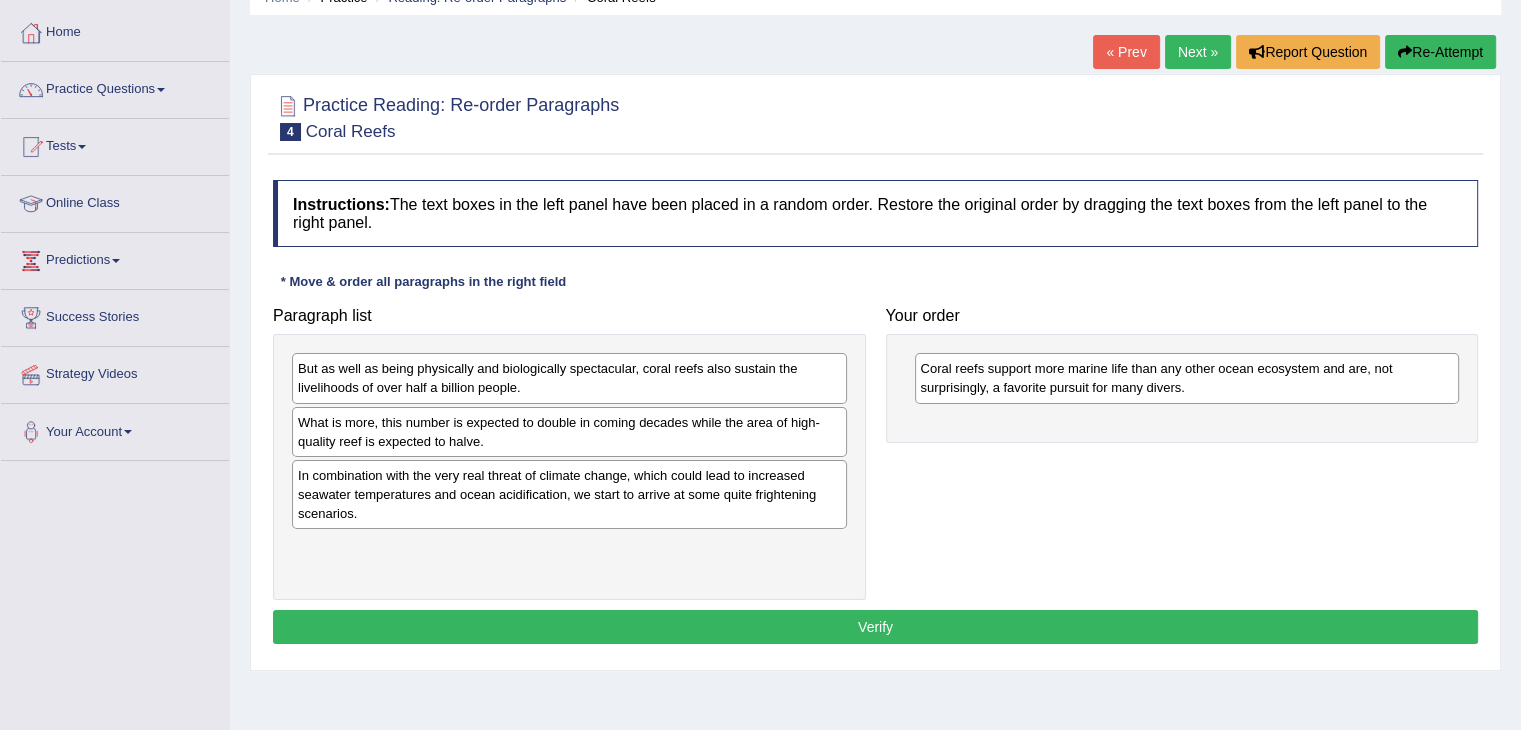 scroll, scrollTop: 88, scrollLeft: 0, axis: vertical 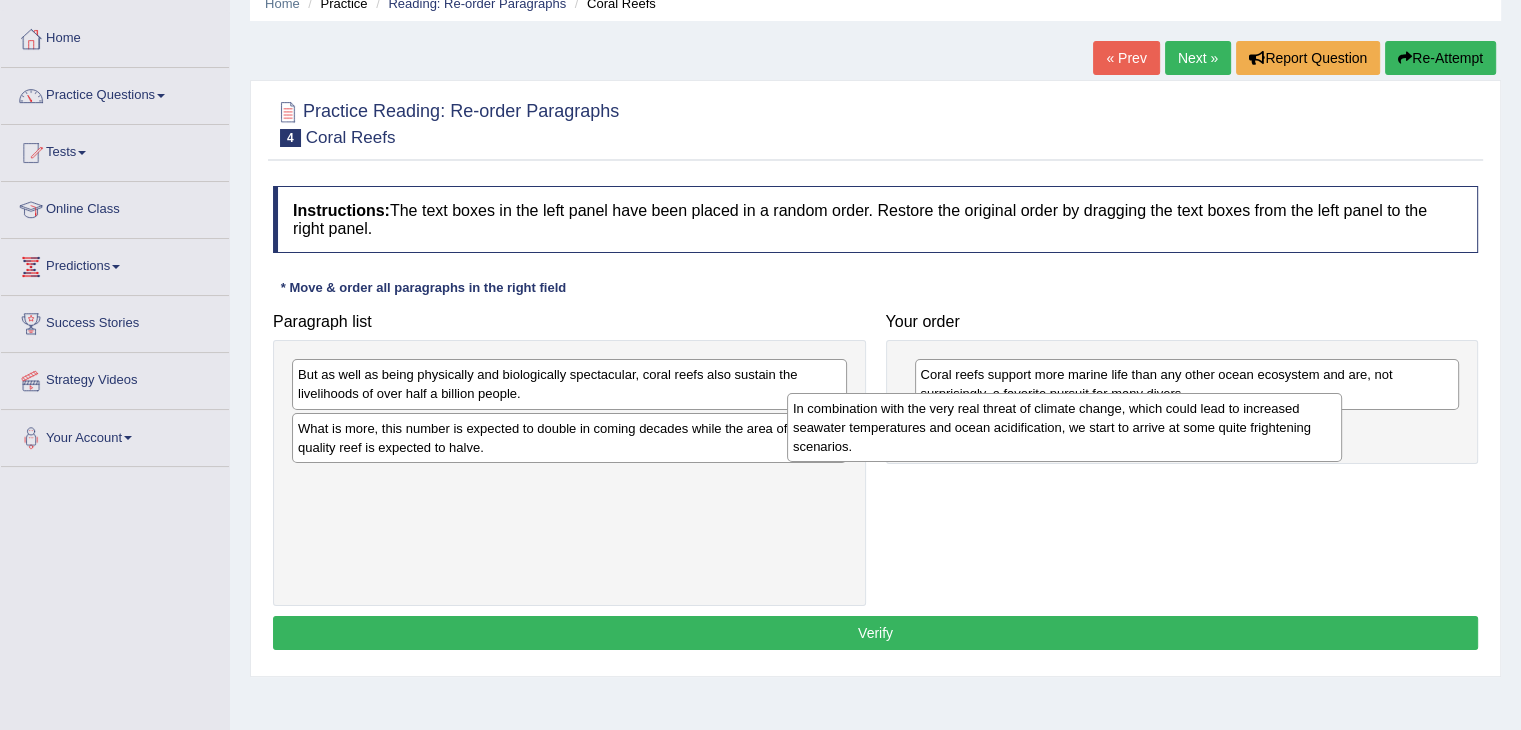 drag, startPoint x: 601, startPoint y: 497, endPoint x: 1099, endPoint y: 425, distance: 503.1779 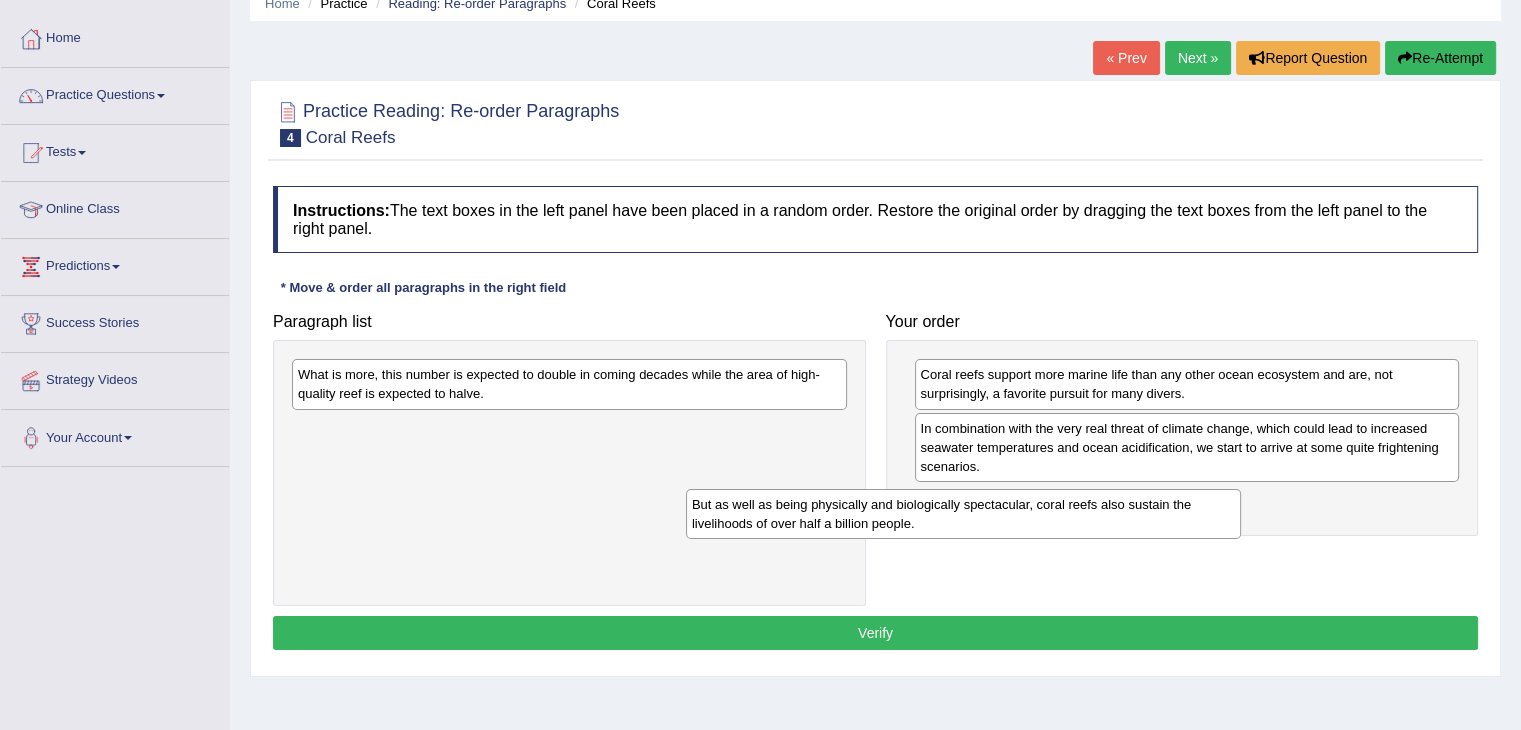 drag, startPoint x: 578, startPoint y: 390, endPoint x: 972, endPoint y: 519, distance: 414.5805 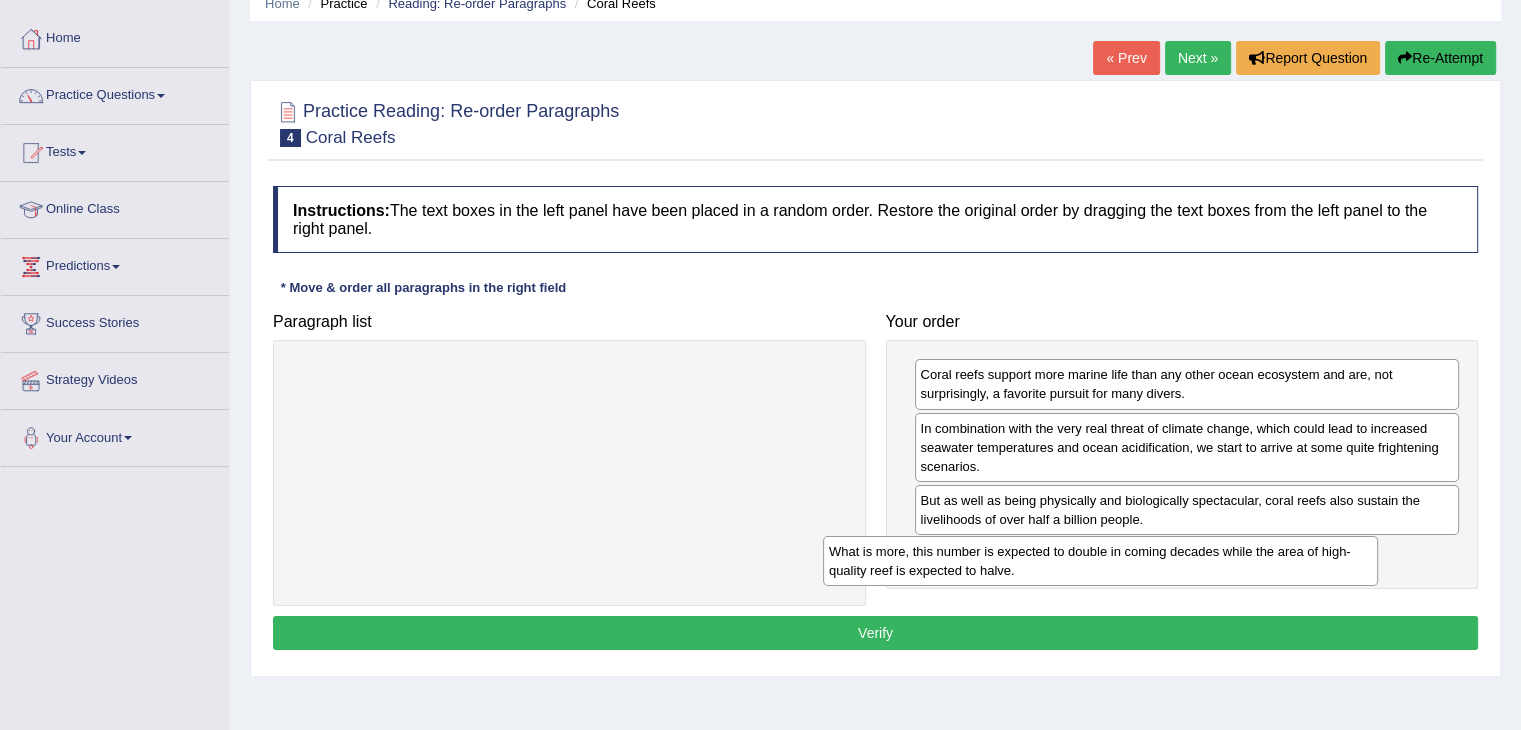 drag, startPoint x: 620, startPoint y: 377, endPoint x: 1153, endPoint y: 553, distance: 561.3065 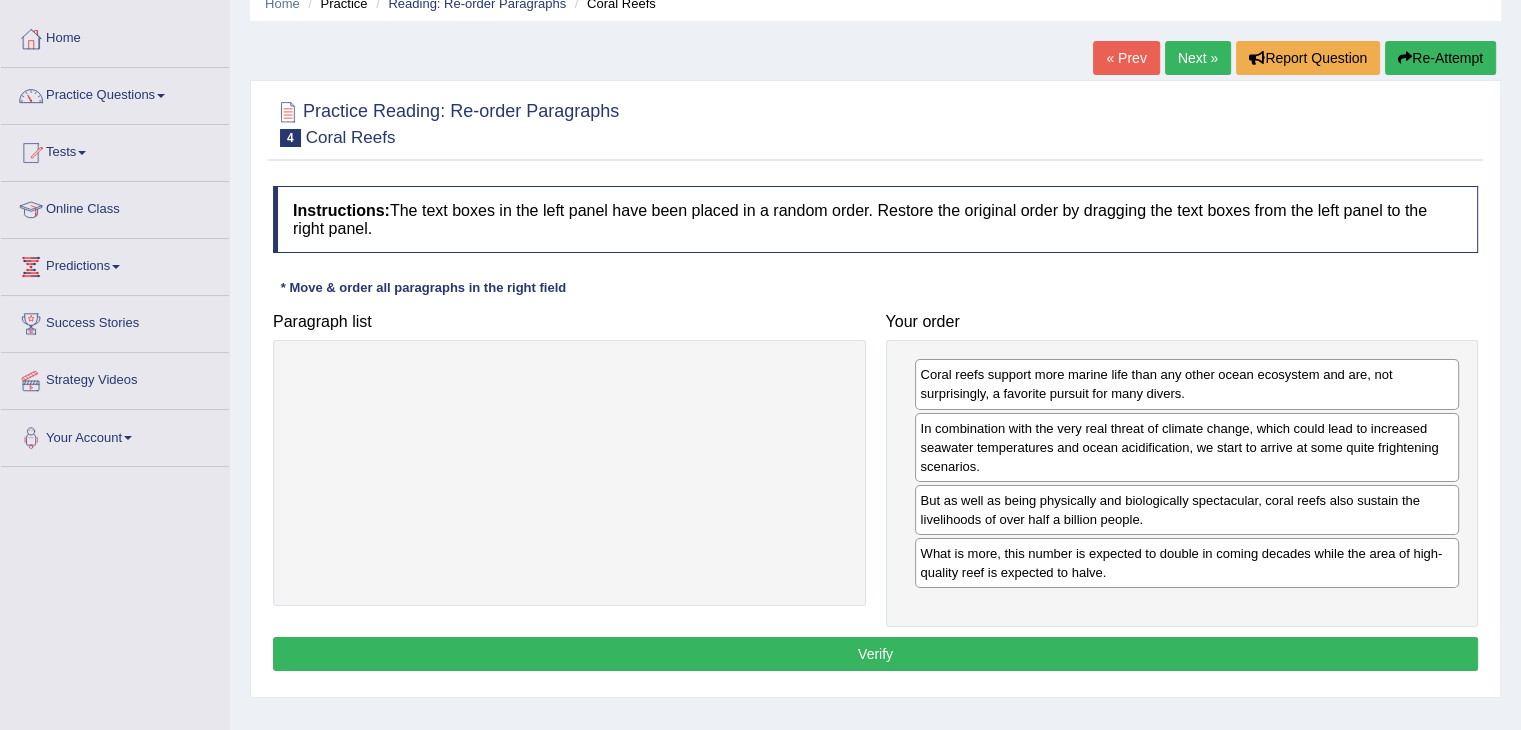 click on "Verify" at bounding box center (875, 654) 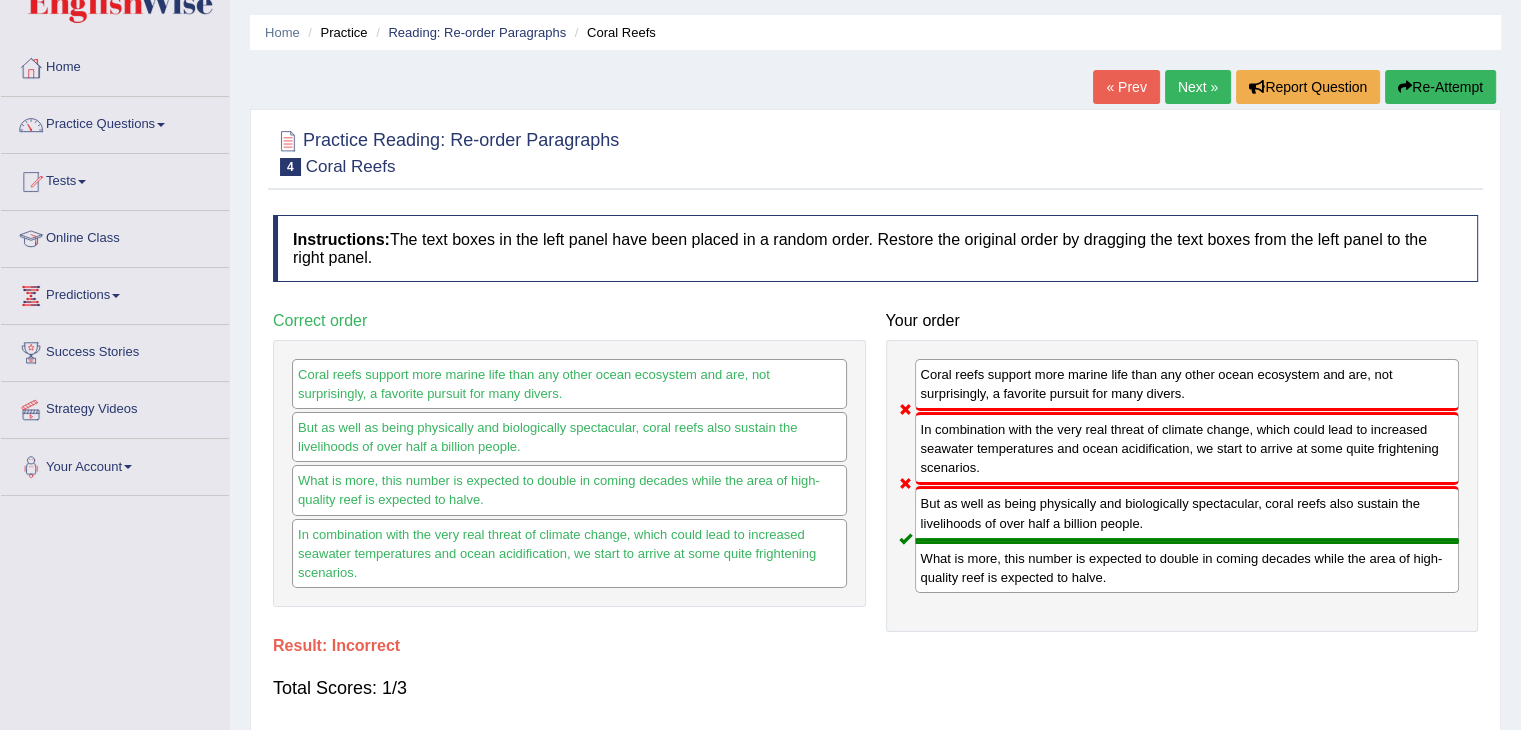 scroll, scrollTop: 56, scrollLeft: 0, axis: vertical 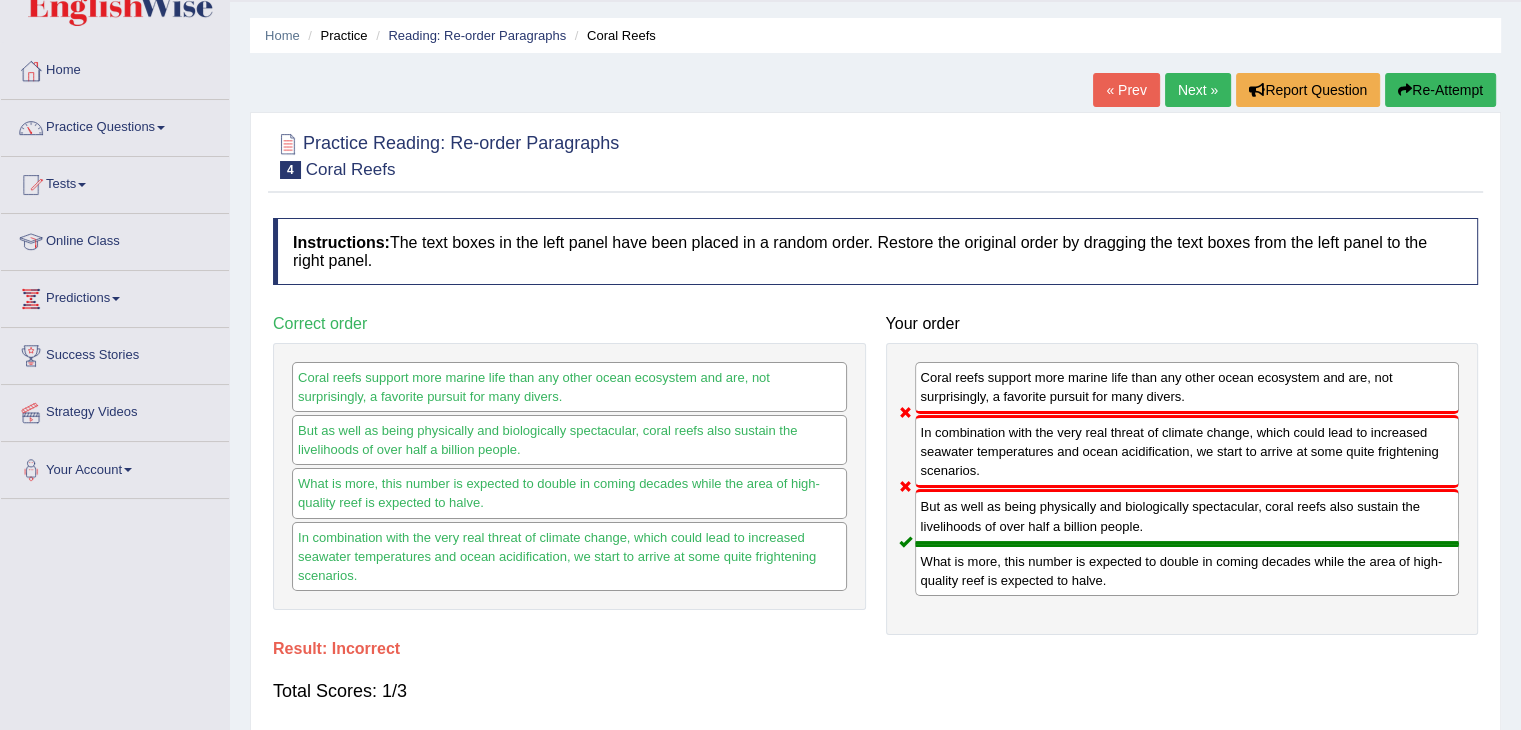 click on "Next »" at bounding box center [1198, 90] 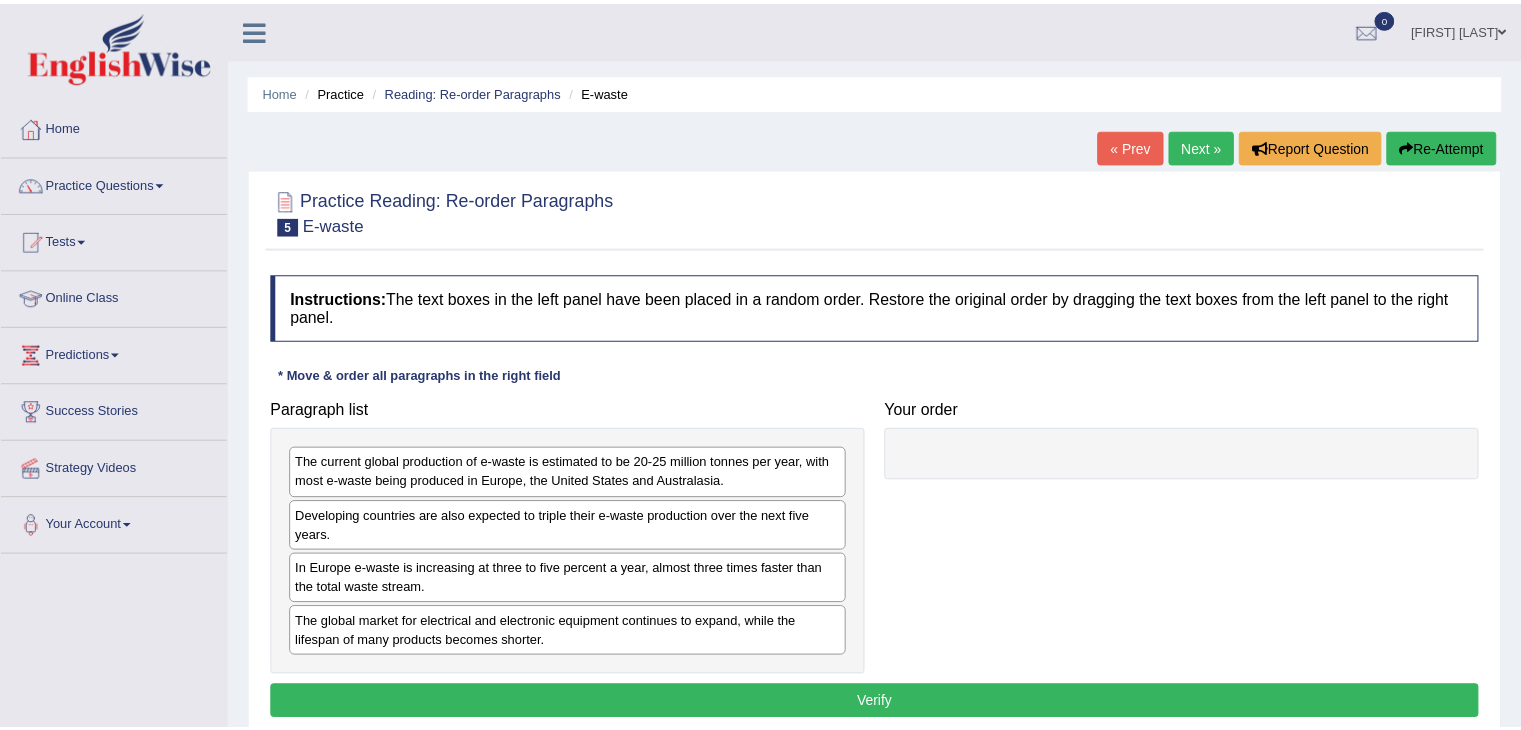 scroll, scrollTop: 0, scrollLeft: 0, axis: both 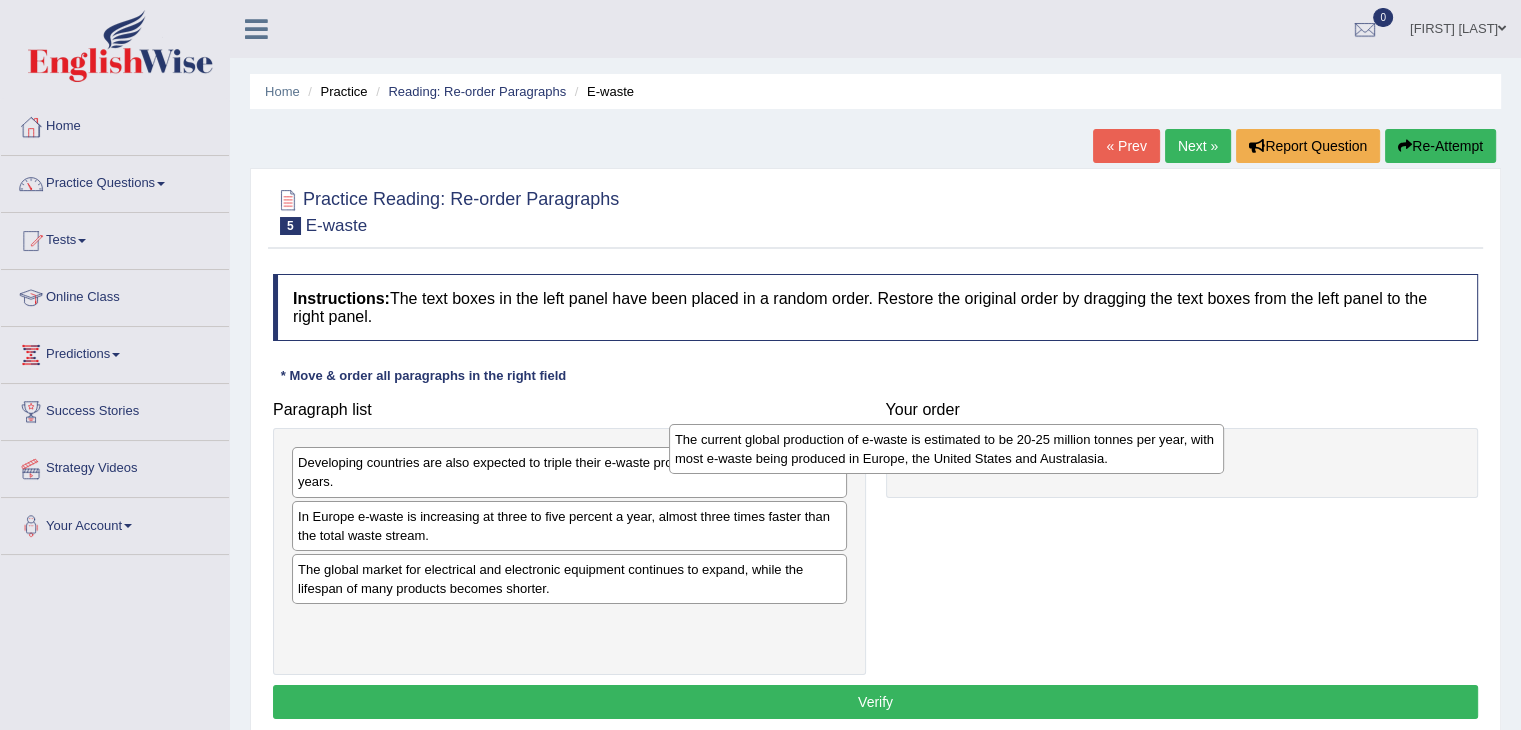 drag, startPoint x: 632, startPoint y: 470, endPoint x: 1021, endPoint y: 449, distance: 389.56644 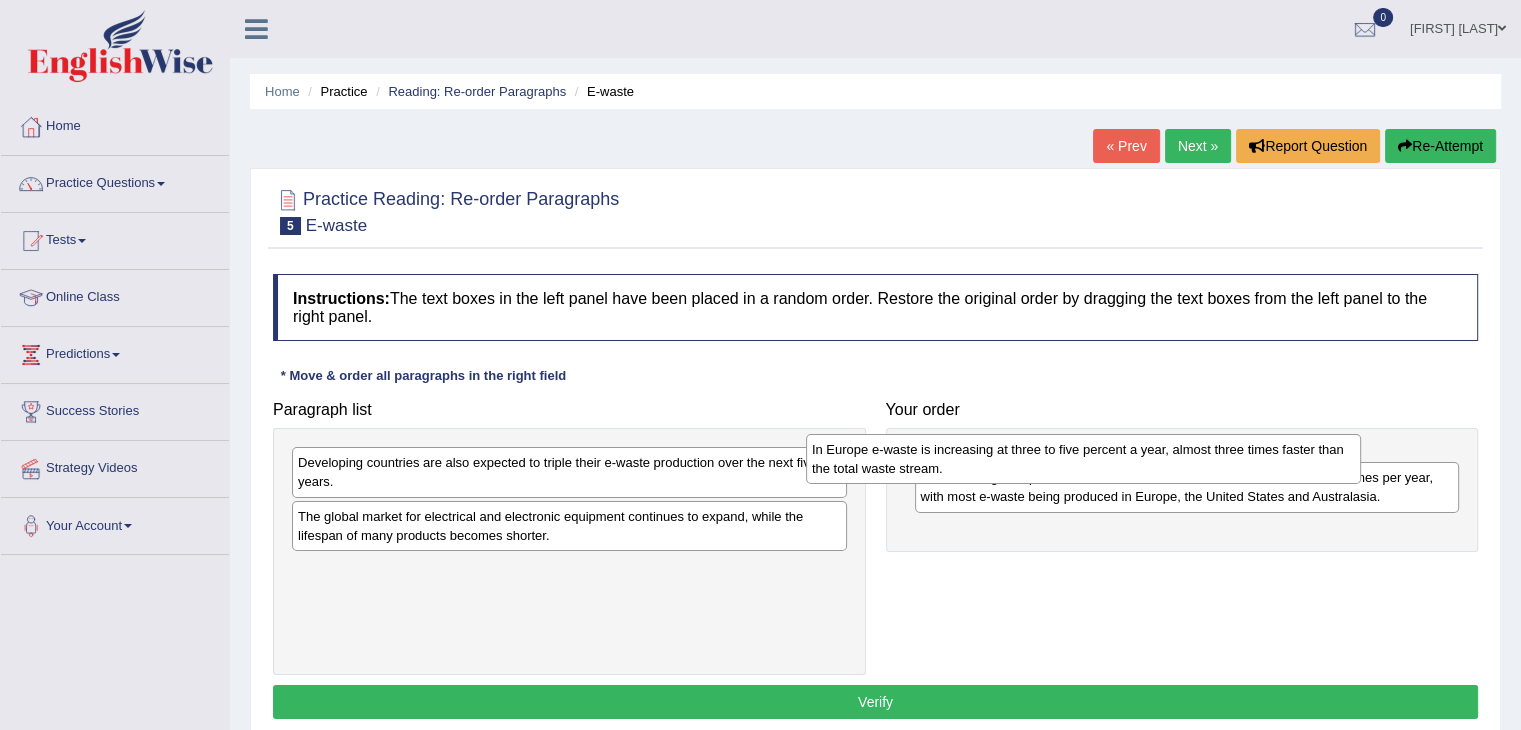 drag, startPoint x: 596, startPoint y: 539, endPoint x: 1110, endPoint y: 473, distance: 518.22003 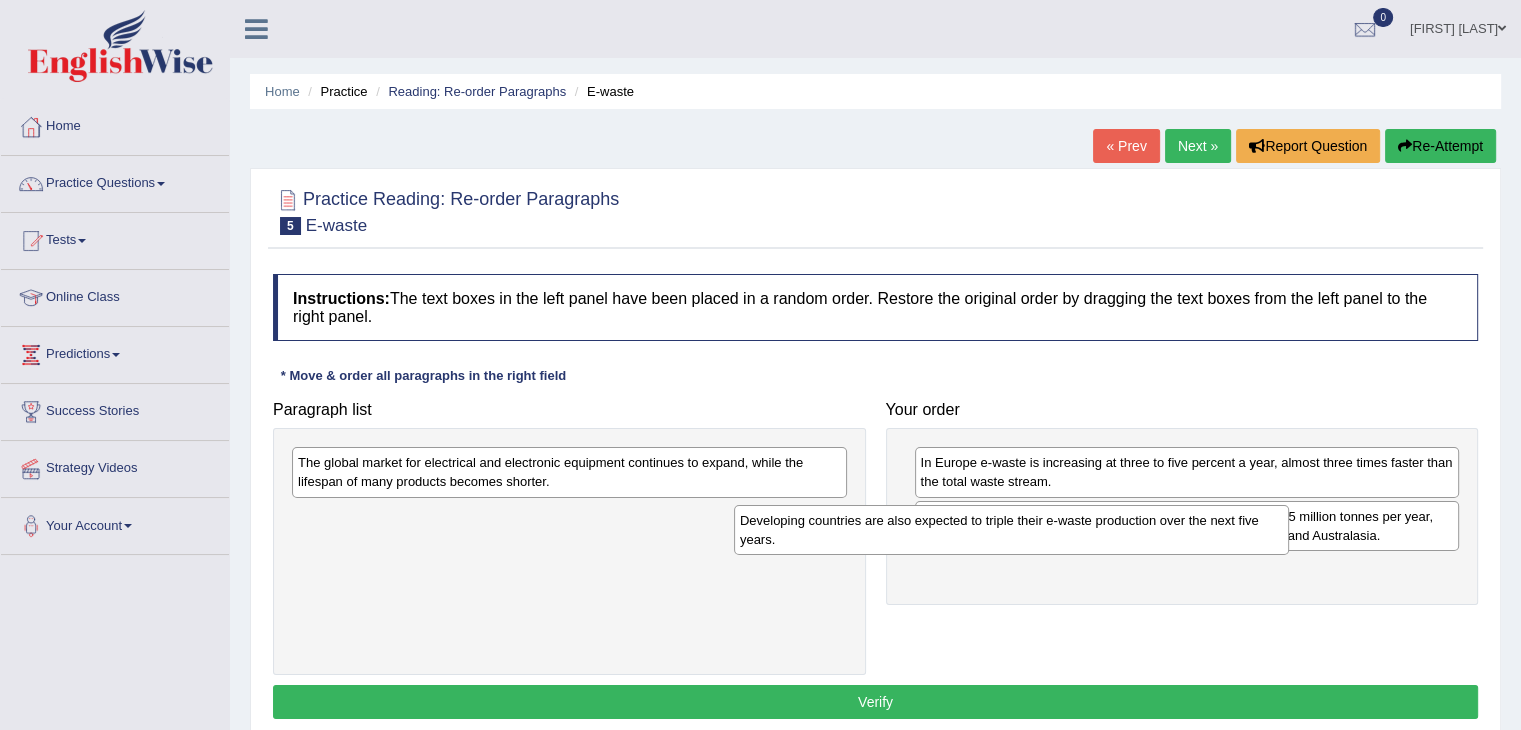 drag, startPoint x: 732, startPoint y: 473, endPoint x: 1182, endPoint y: 522, distance: 452.6599 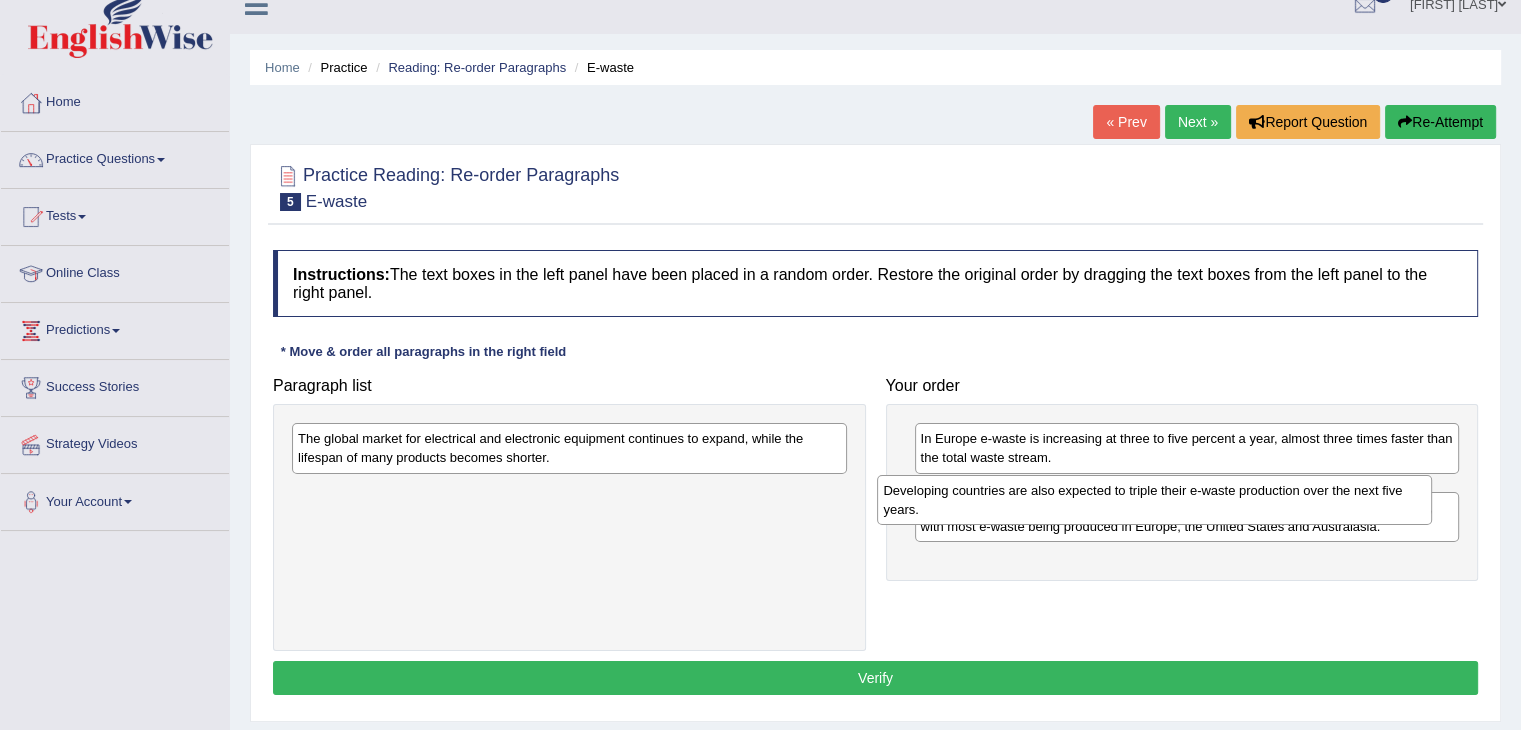 scroll, scrollTop: 26, scrollLeft: 0, axis: vertical 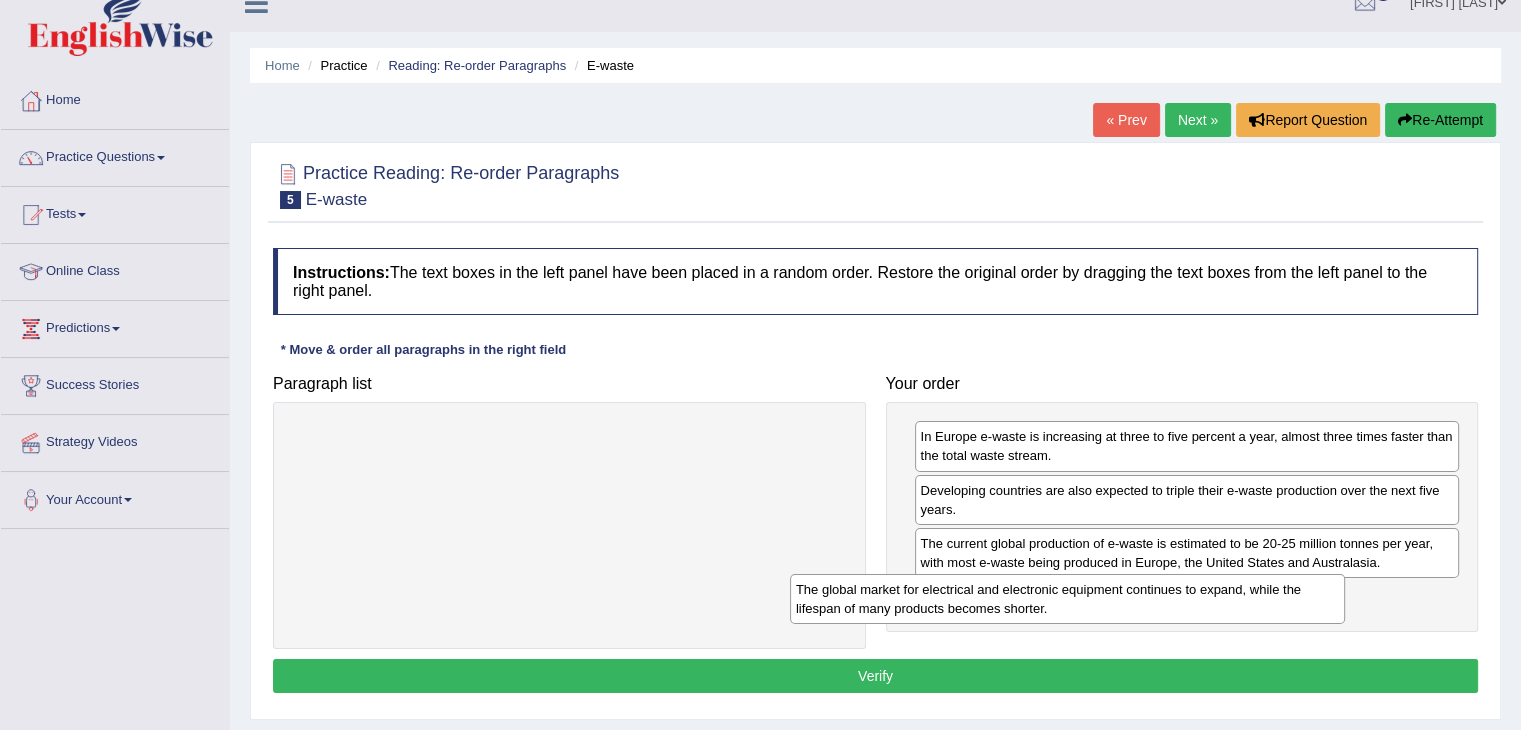 drag, startPoint x: 604, startPoint y: 449, endPoint x: 1107, endPoint y: 603, distance: 526.0466 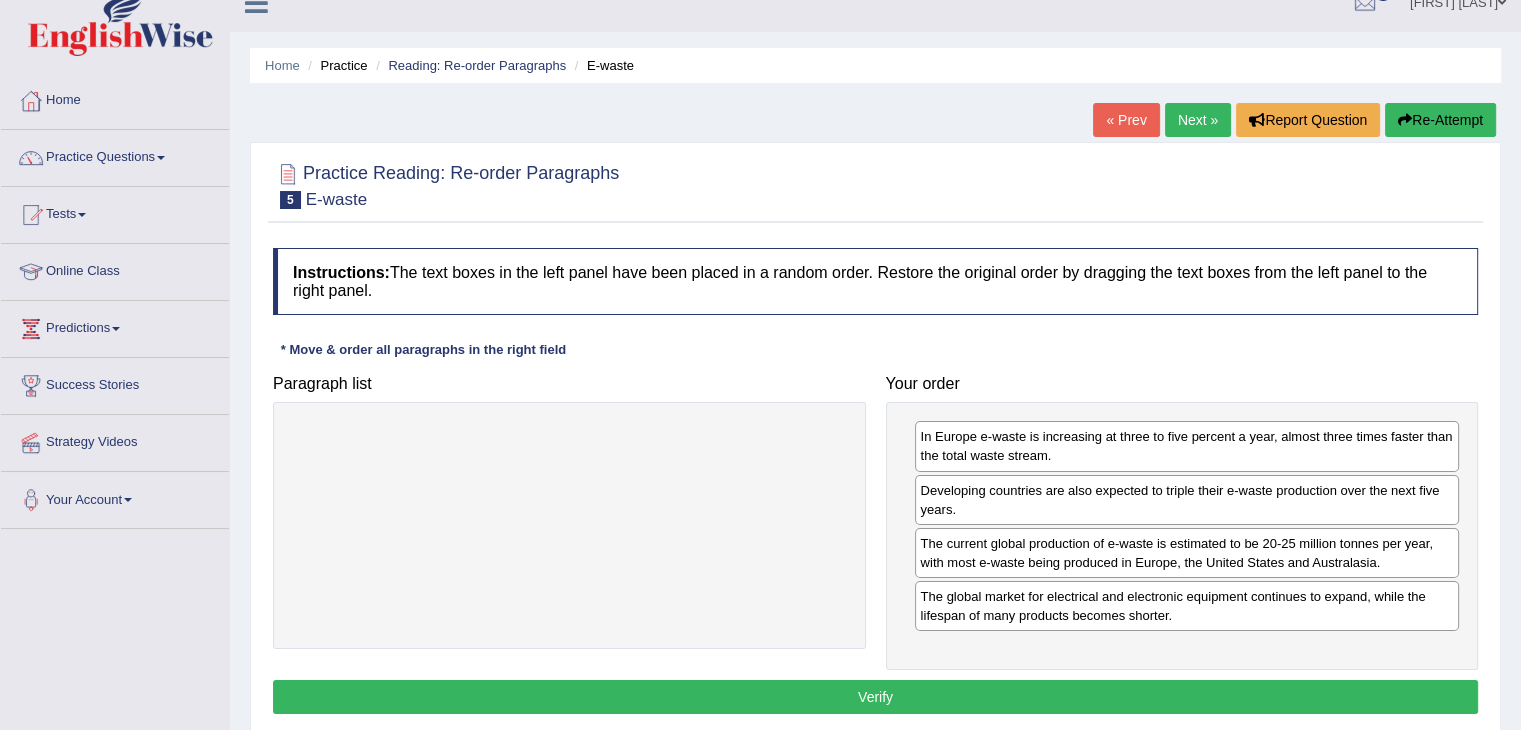 click on "Verify" at bounding box center [875, 697] 